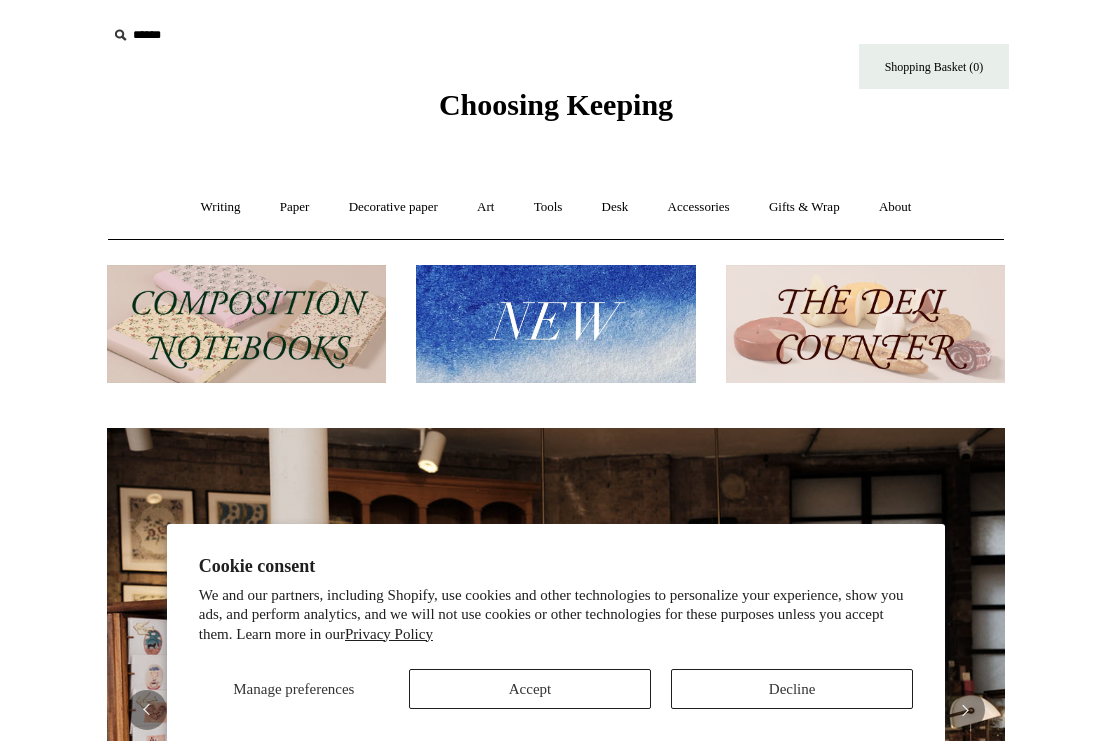 scroll, scrollTop: 0, scrollLeft: 0, axis: both 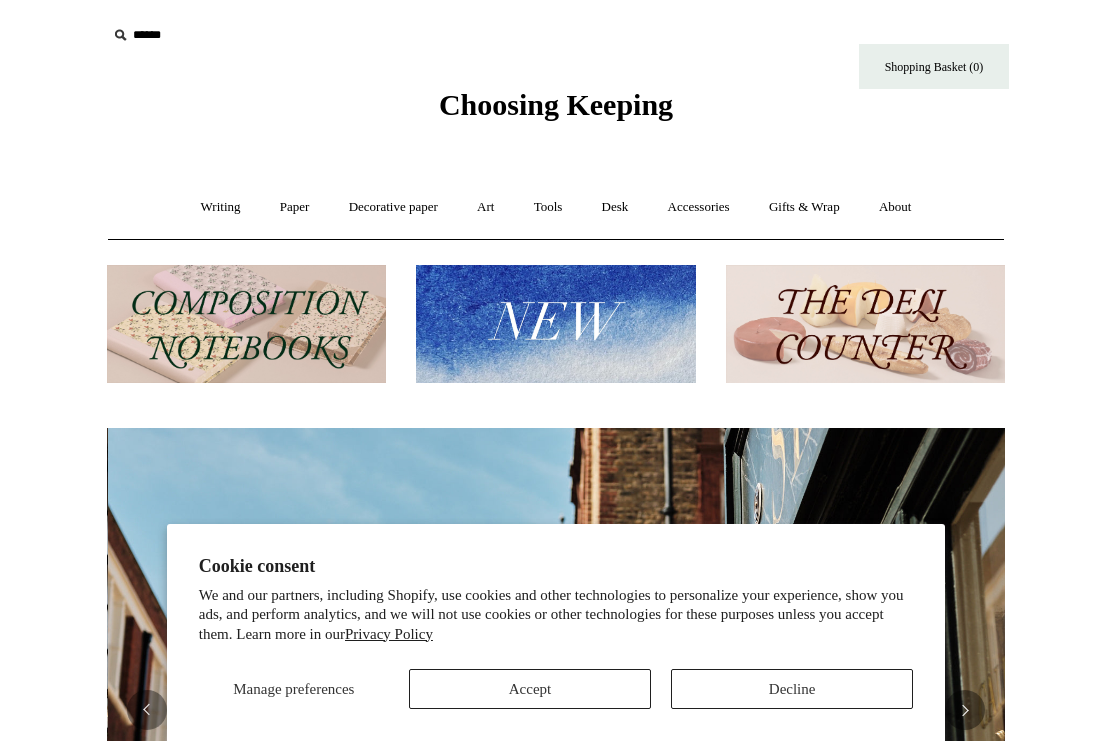 click on "Gifts & Wrap +" at bounding box center [804, 207] 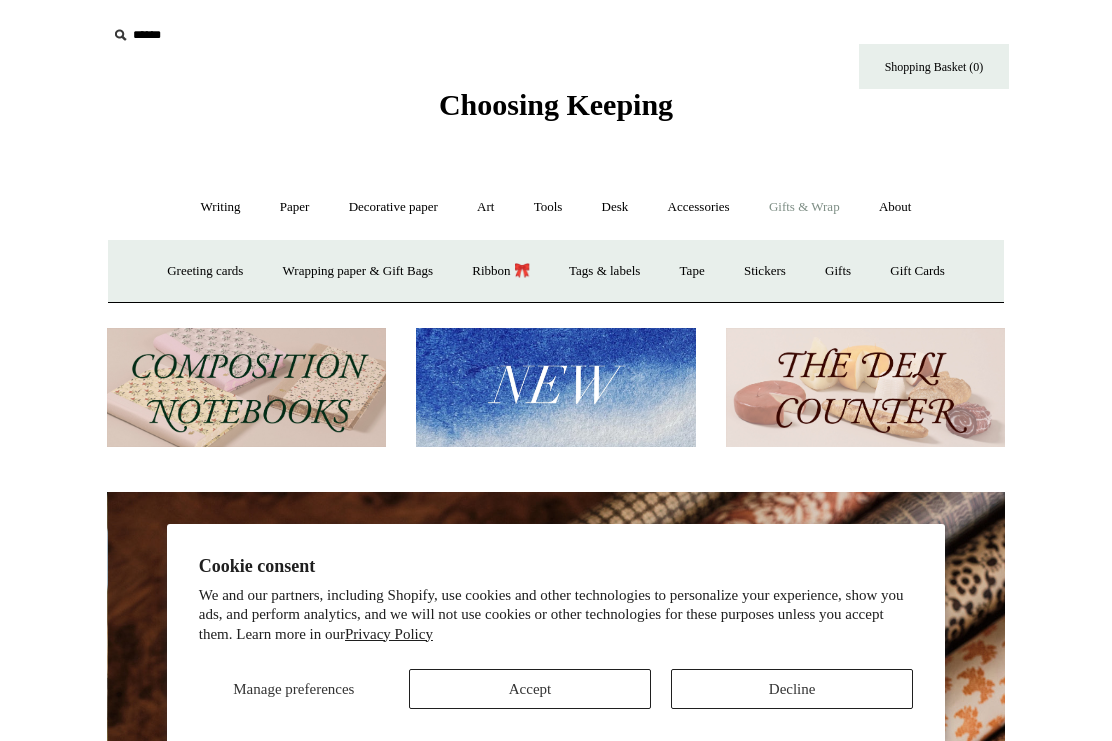 scroll, scrollTop: 0, scrollLeft: 1796, axis: horizontal 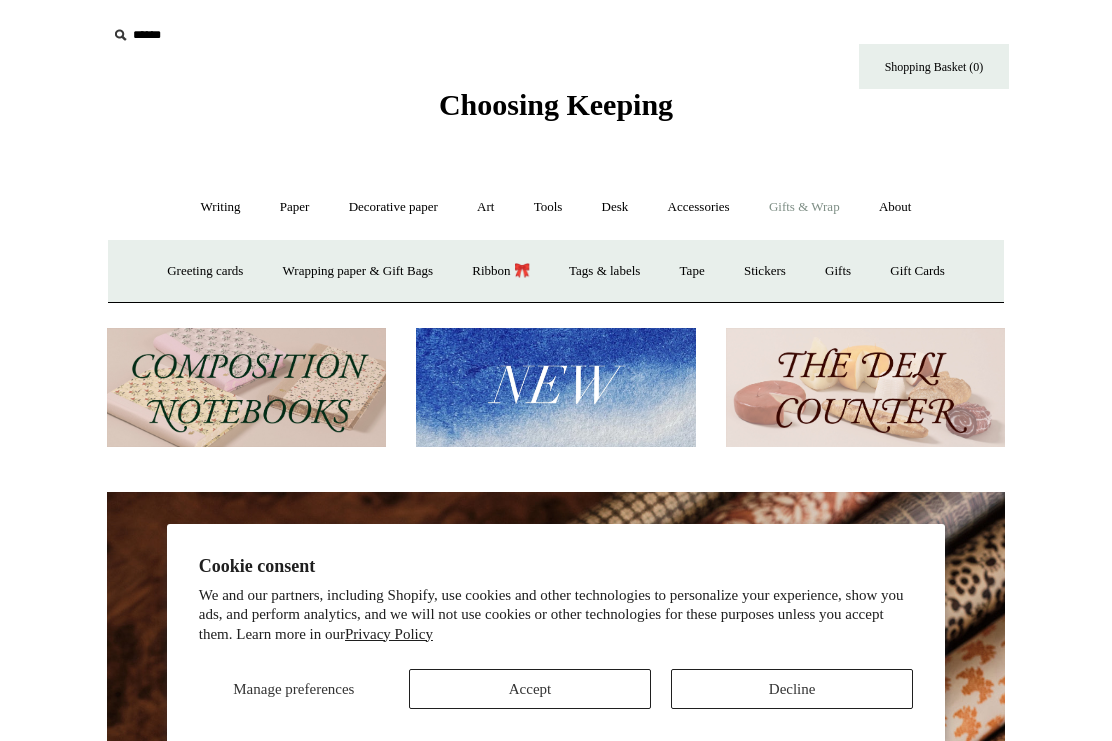 click on "Gifts +" at bounding box center [838, 271] 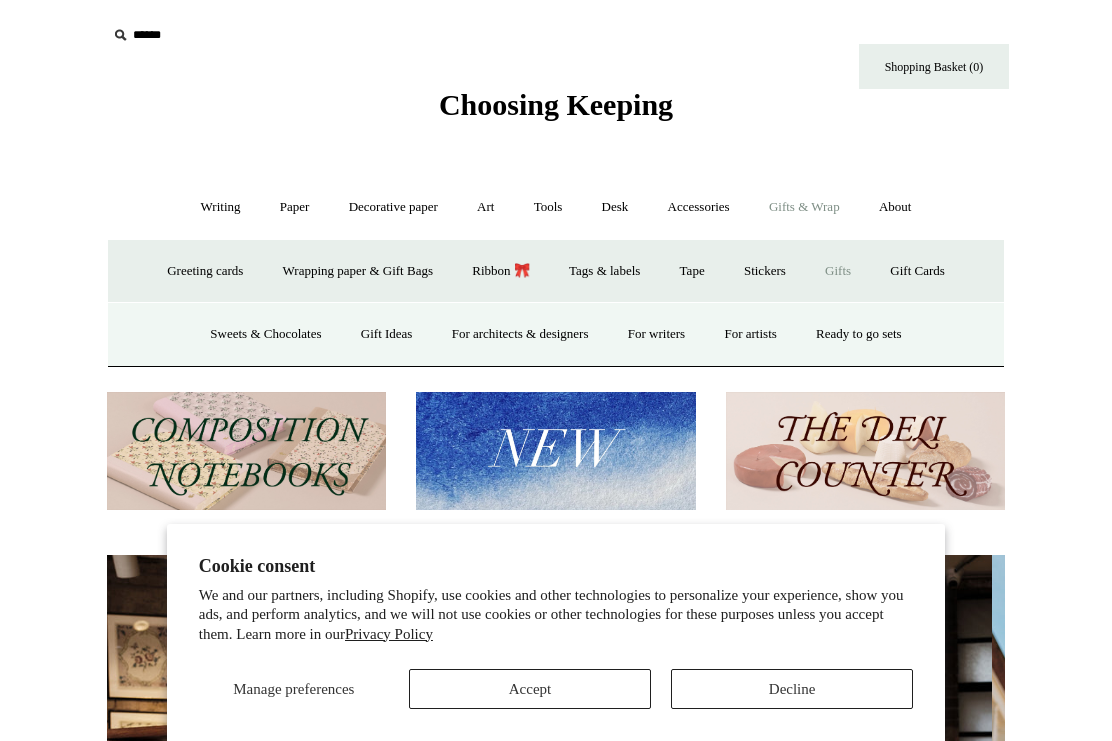 scroll, scrollTop: 0, scrollLeft: 0, axis: both 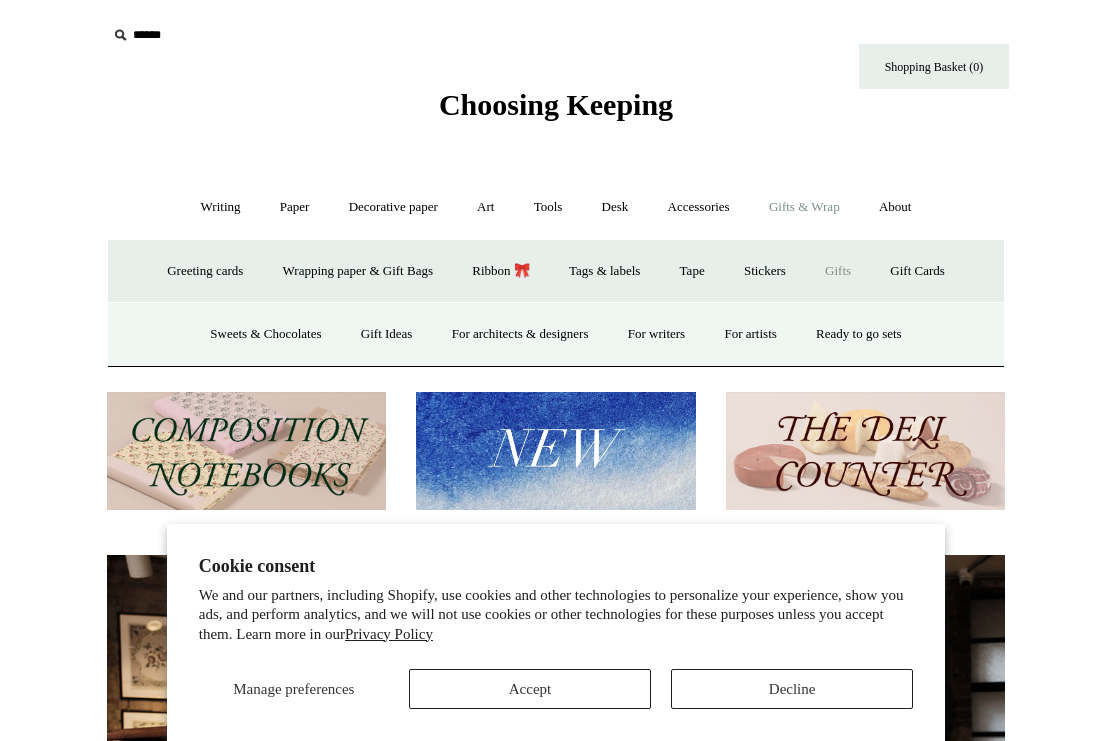 click on "For artists" at bounding box center [750, 334] 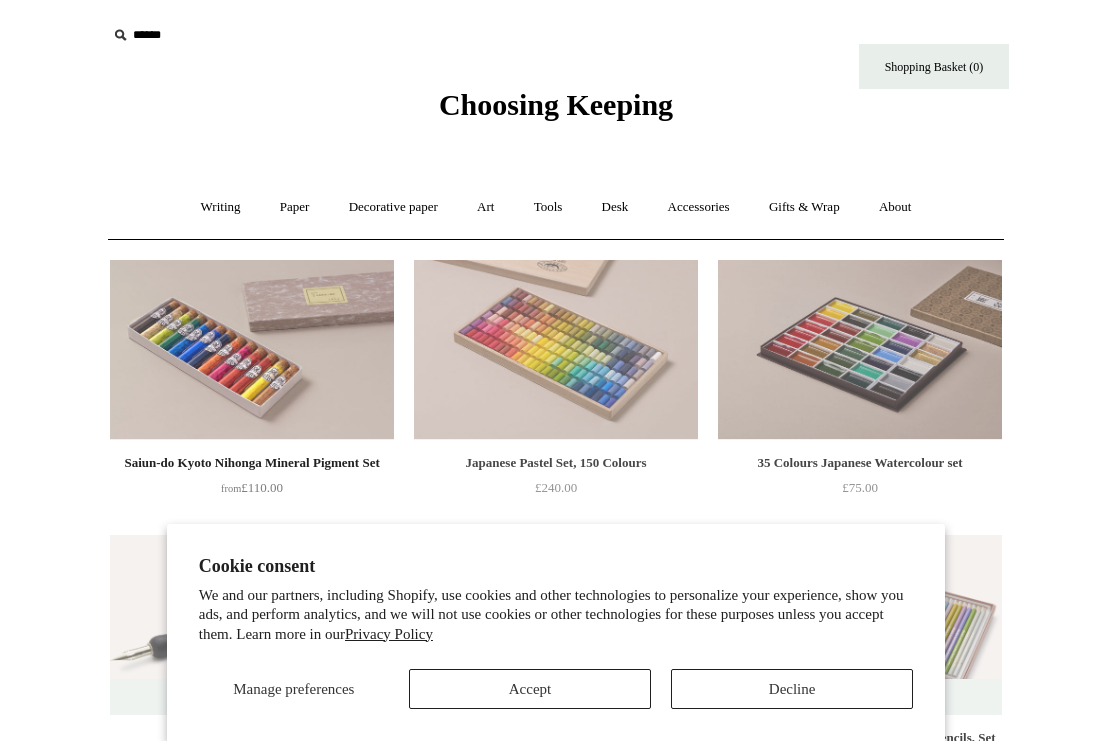 scroll, scrollTop: 0, scrollLeft: 0, axis: both 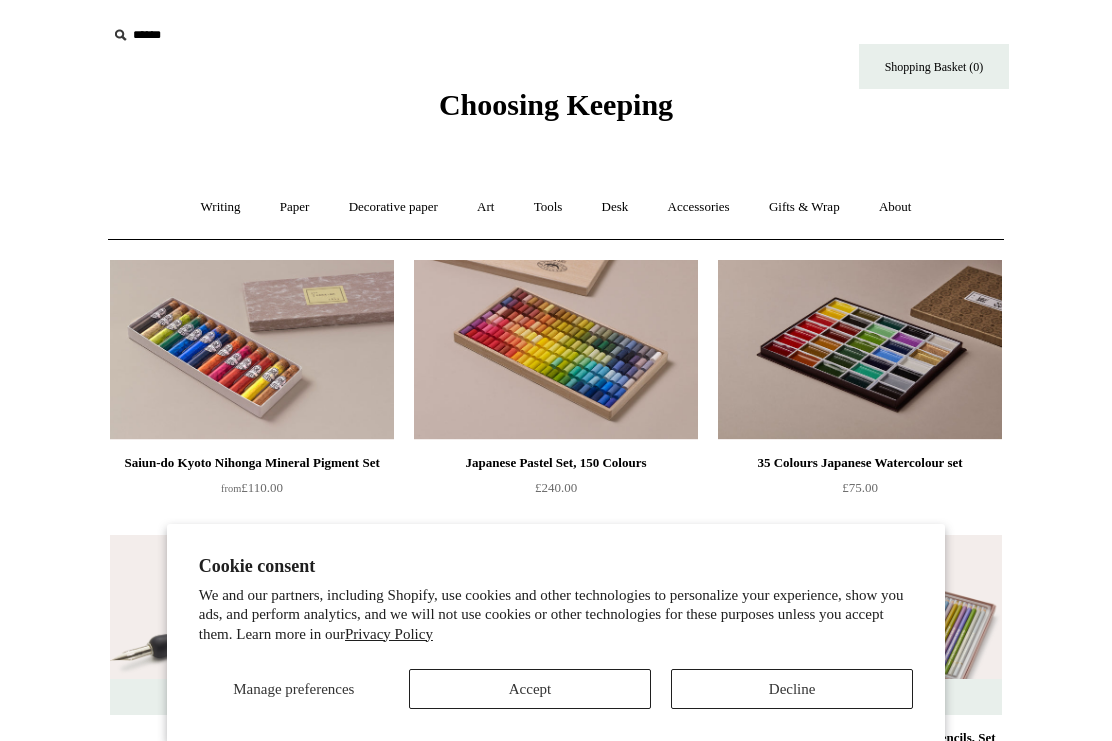 click on "Accept" at bounding box center (530, 689) 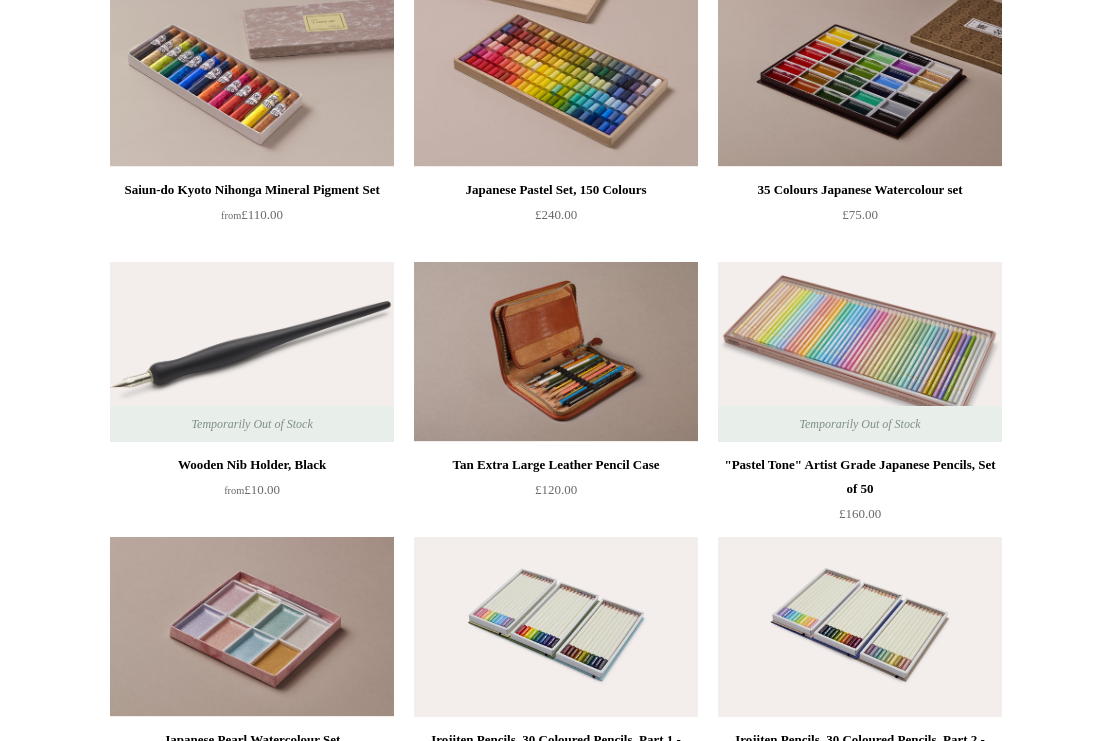 scroll, scrollTop: 0, scrollLeft: 0, axis: both 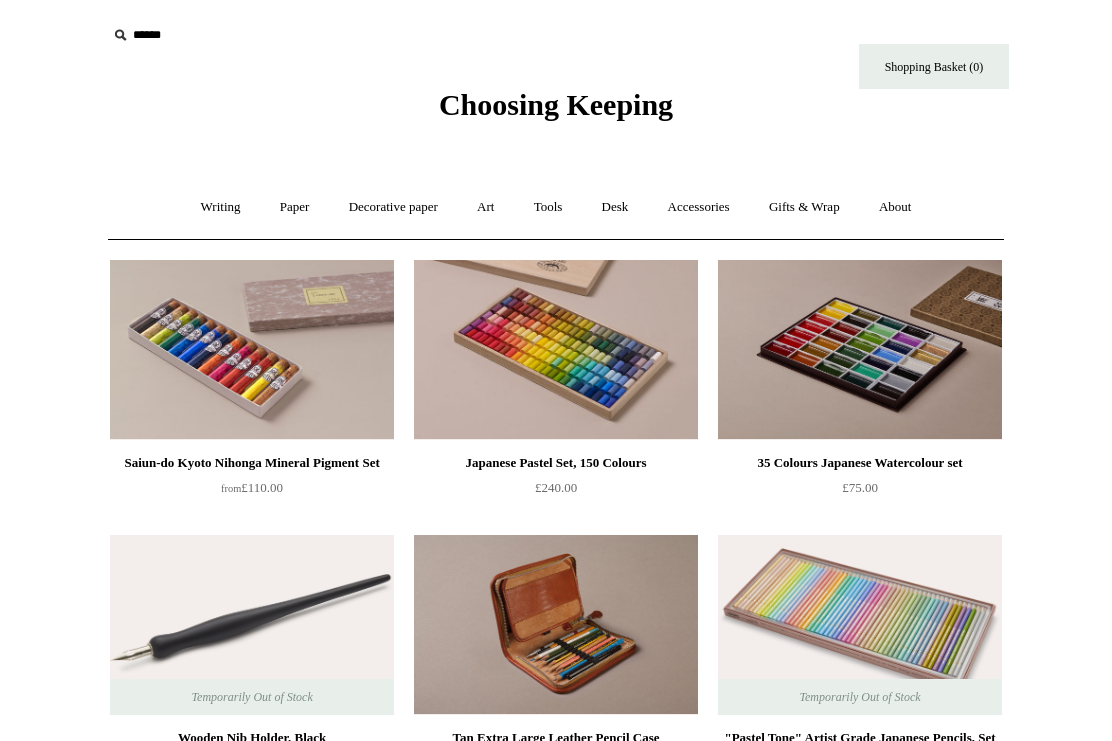 click on "Gifts & Wrap +" at bounding box center [804, 207] 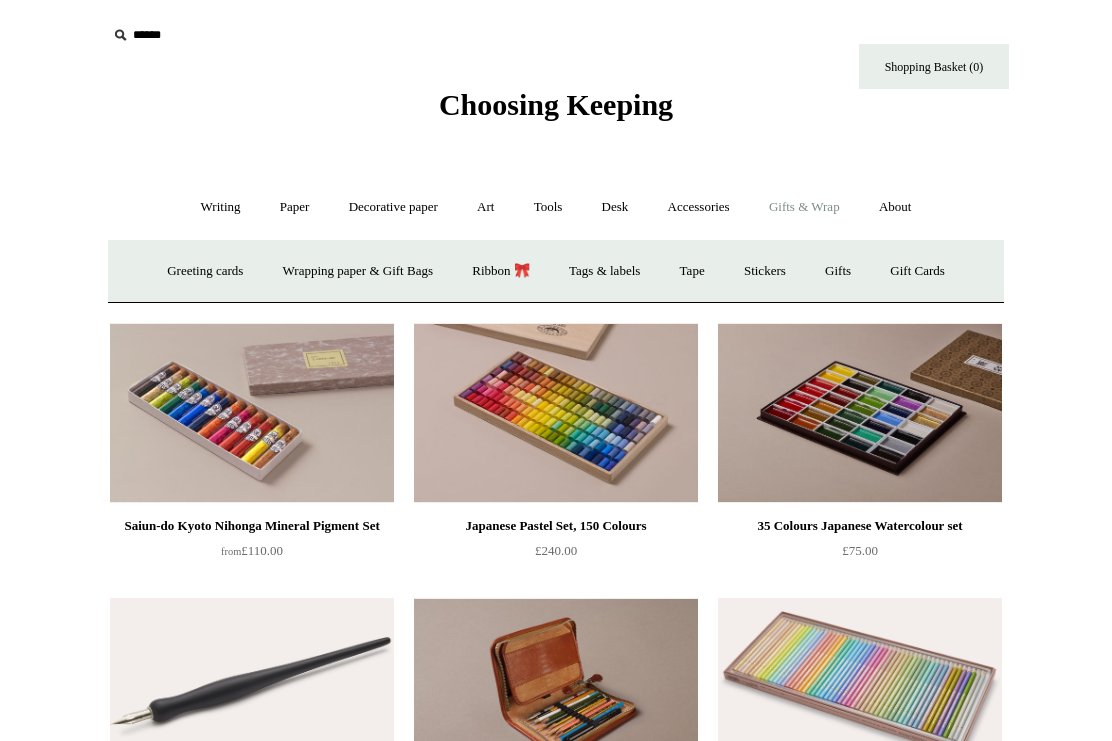 click on "Gifts +" at bounding box center (838, 271) 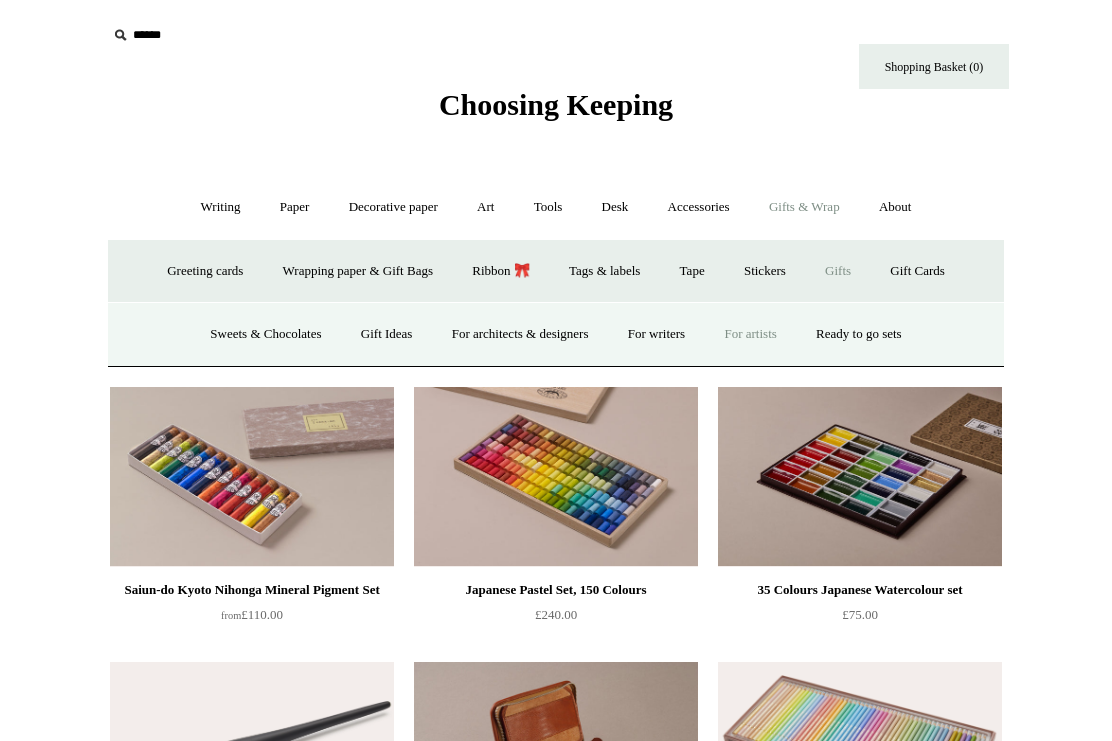 click on "For architects & designers" at bounding box center (520, 334) 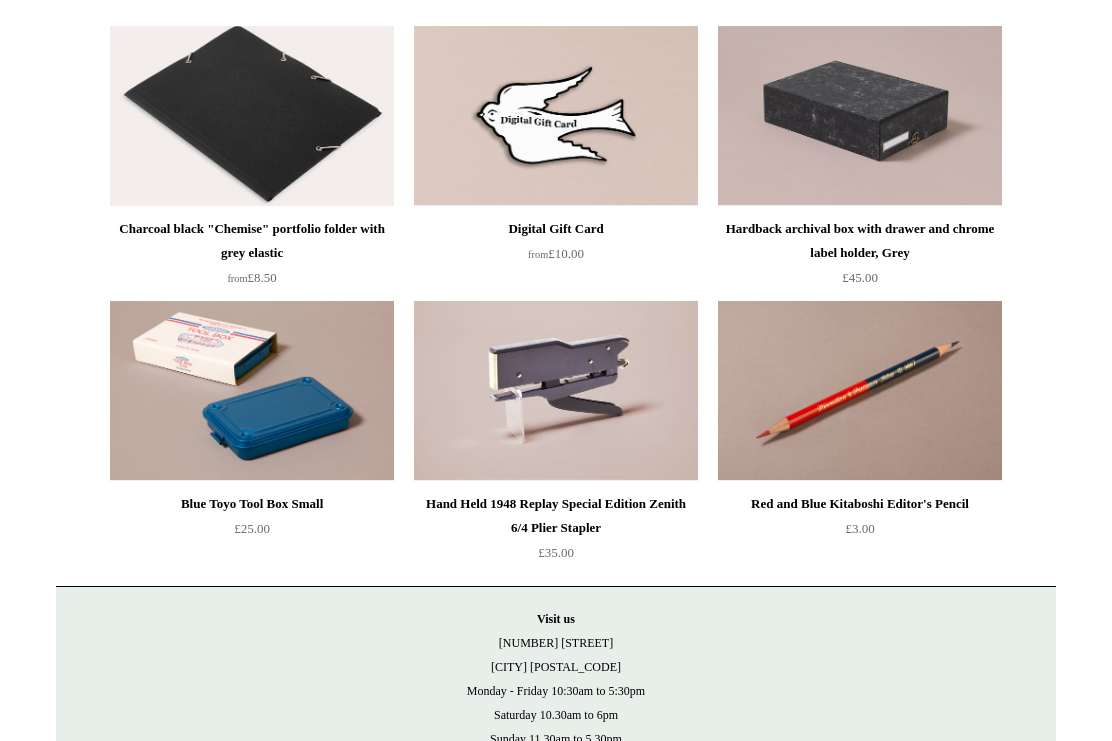 scroll, scrollTop: 1883, scrollLeft: 0, axis: vertical 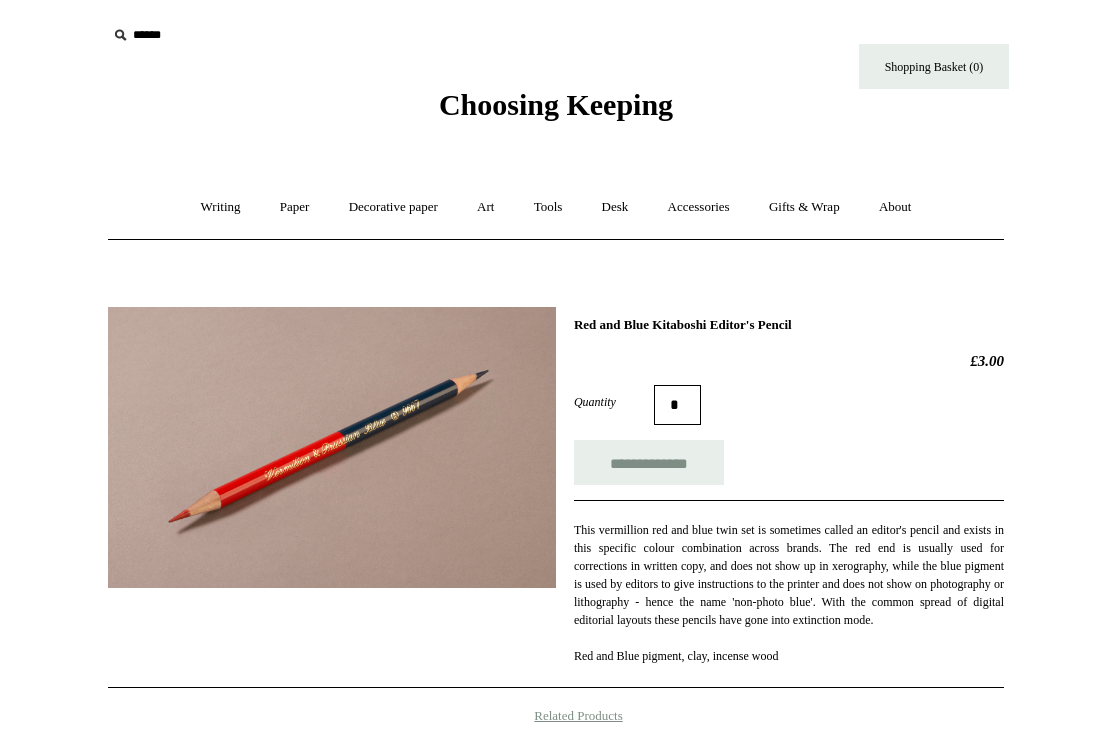 click on "*" at bounding box center (677, 405) 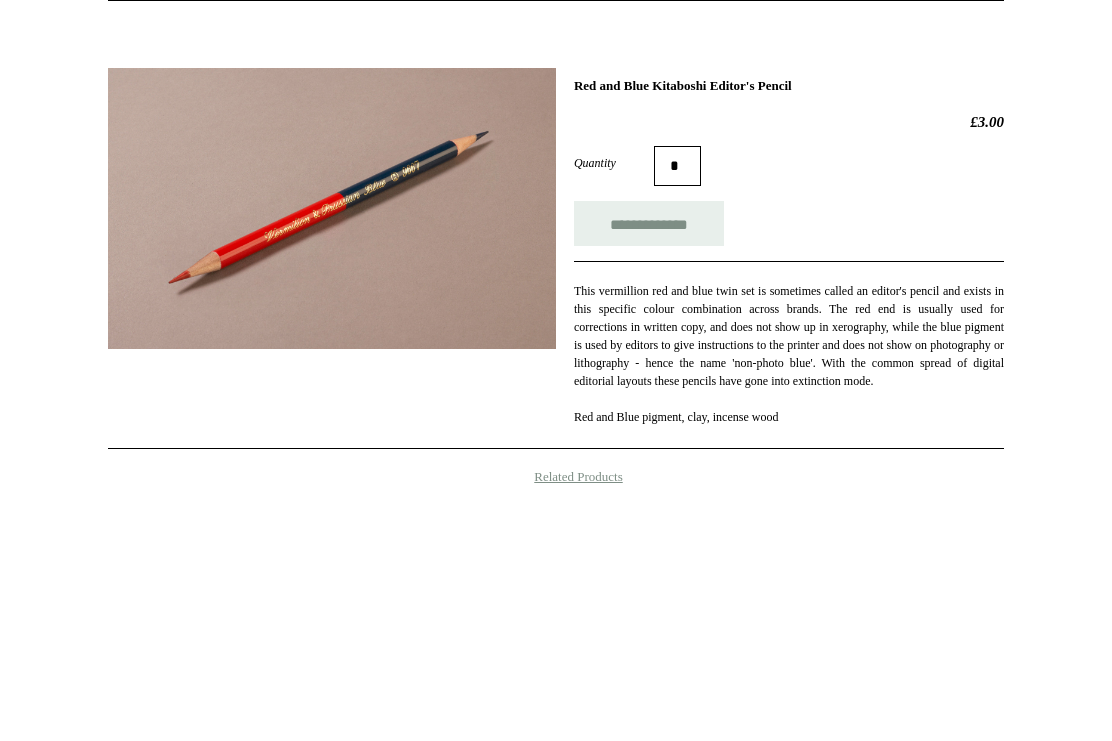 type on "*" 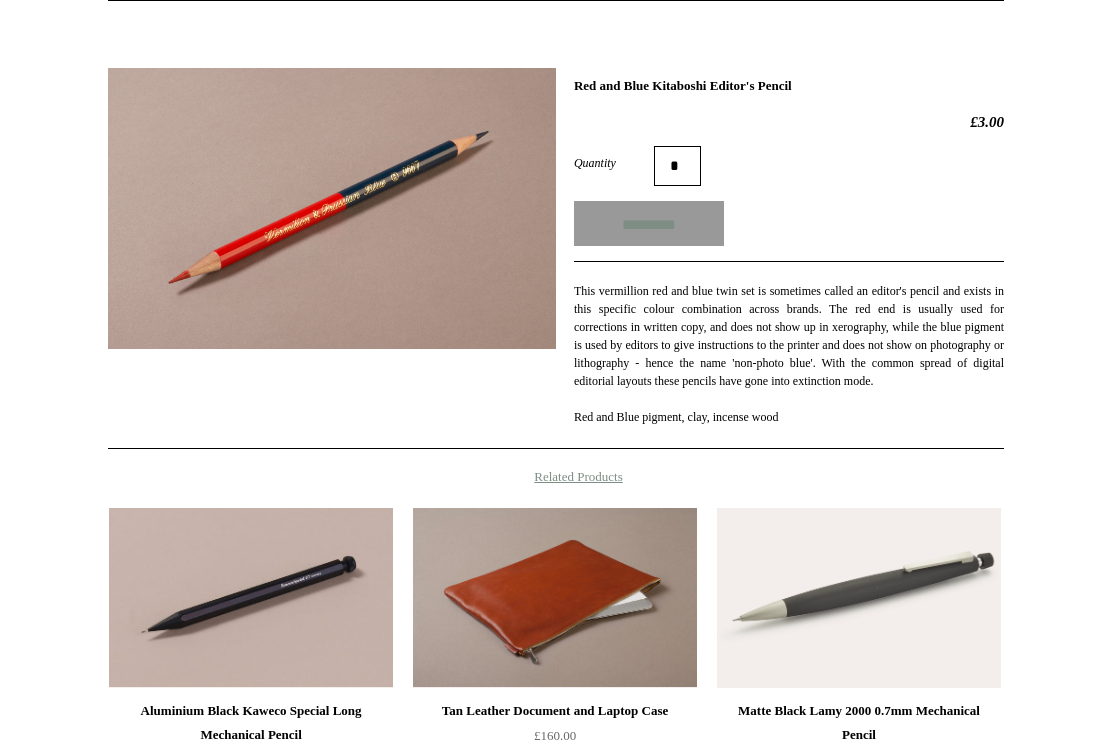 type on "**********" 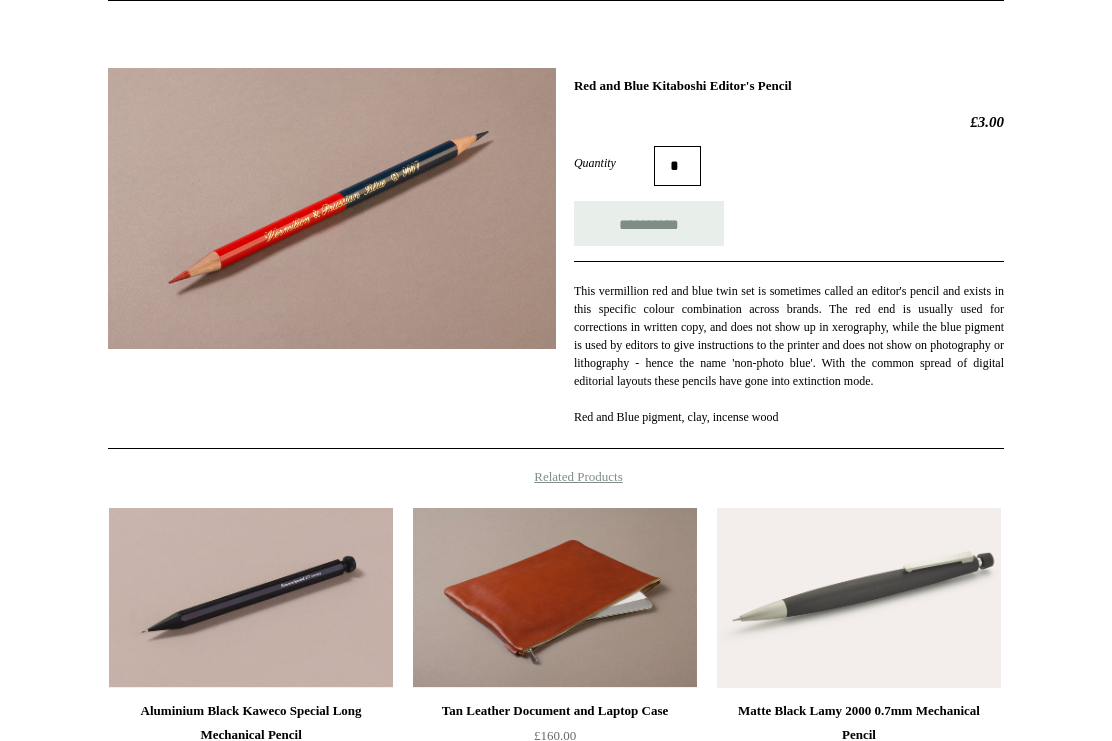 click on "*" at bounding box center (677, 166) 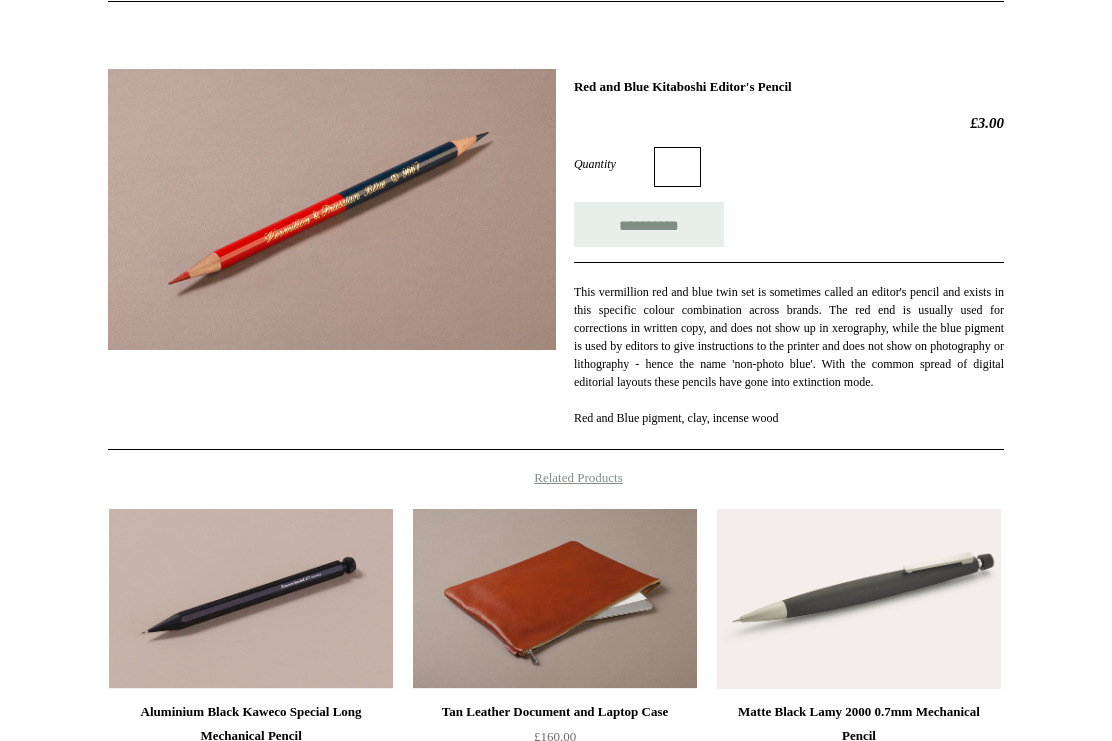 type on "*" 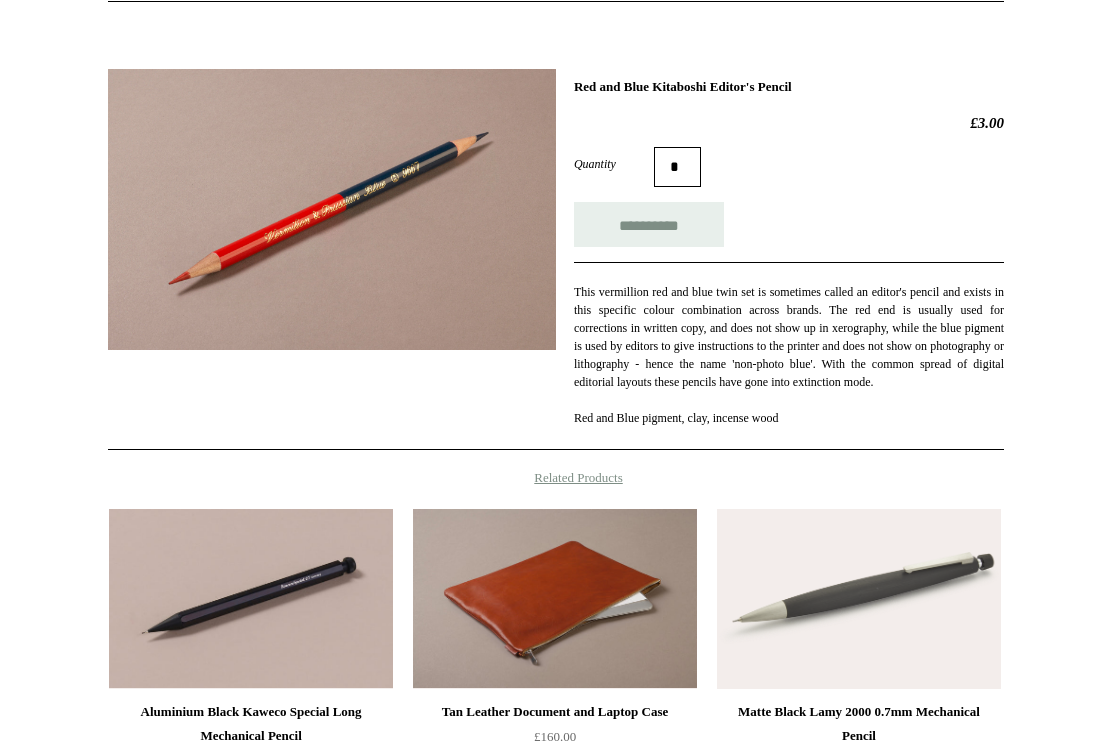 type on "**********" 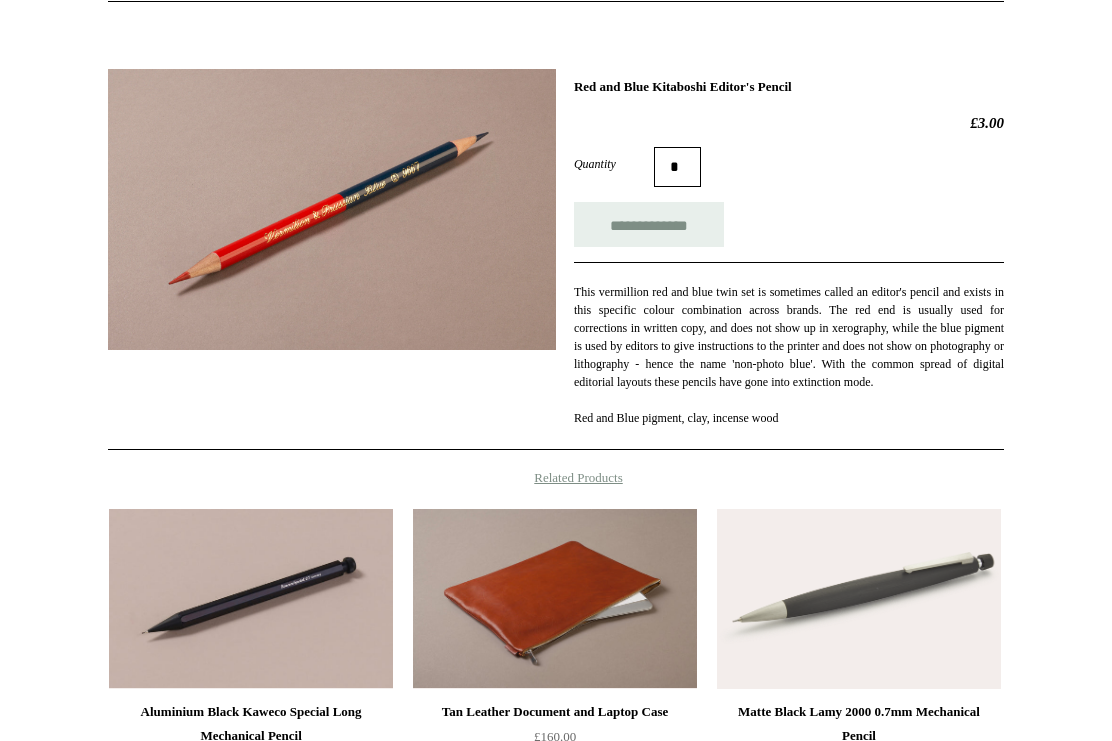 type on "*" 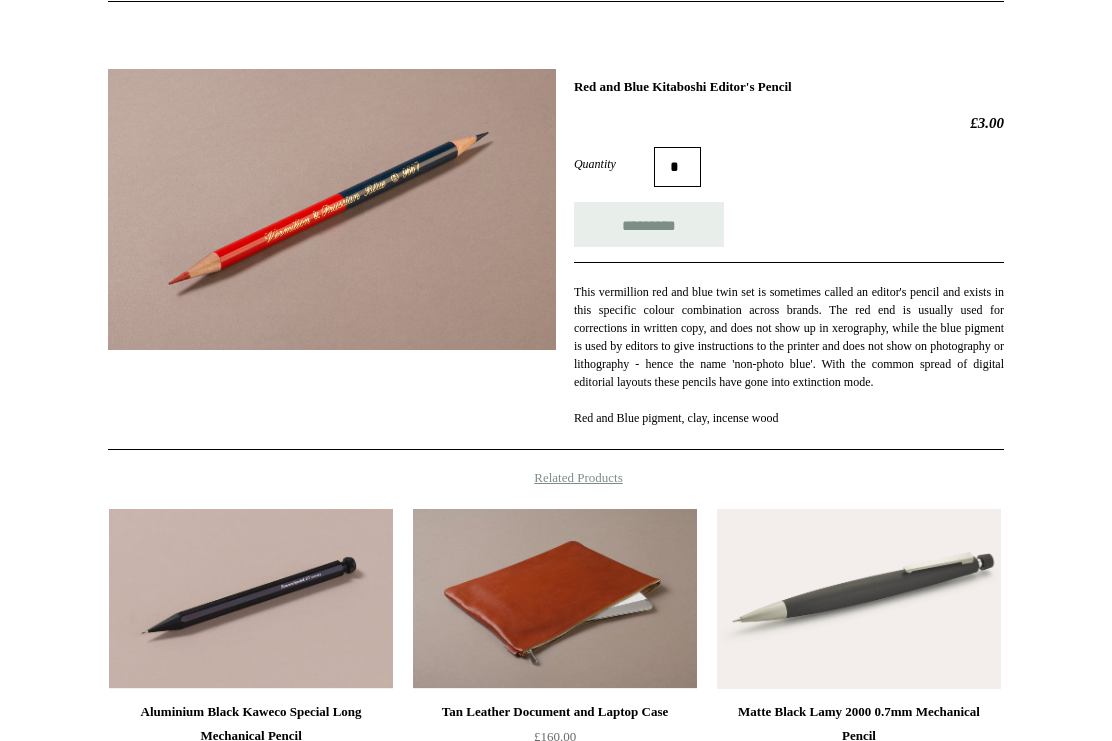 scroll, scrollTop: 239, scrollLeft: 0, axis: vertical 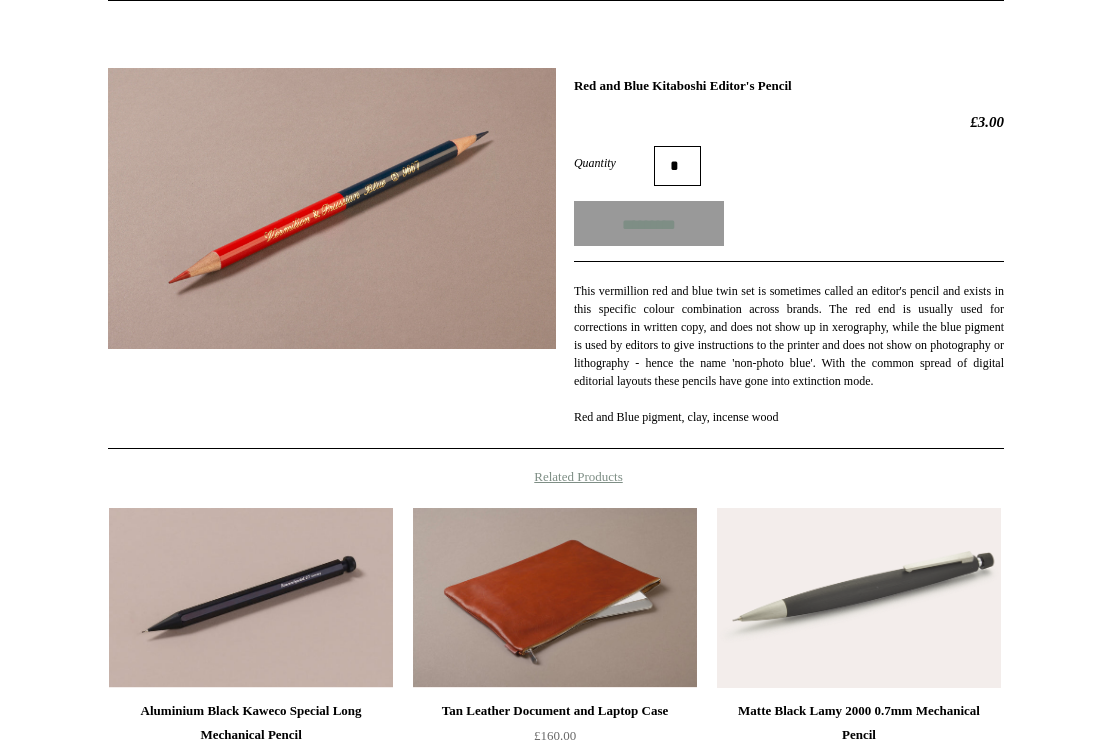 type on "**********" 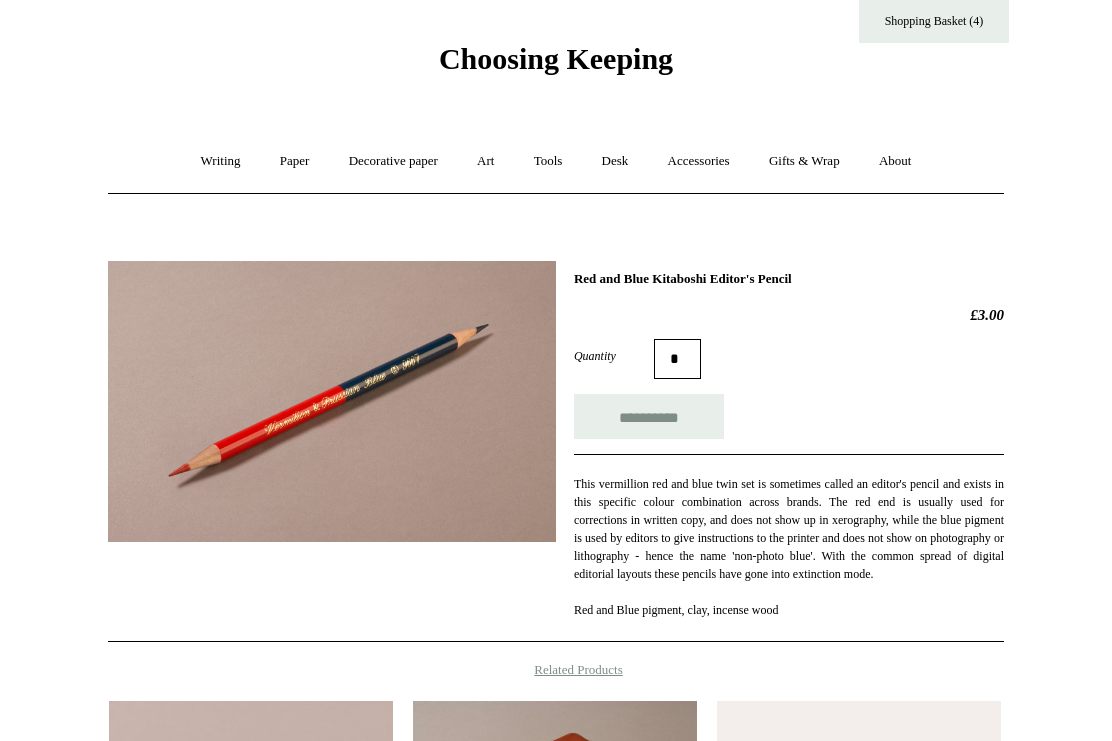 scroll, scrollTop: 0, scrollLeft: 0, axis: both 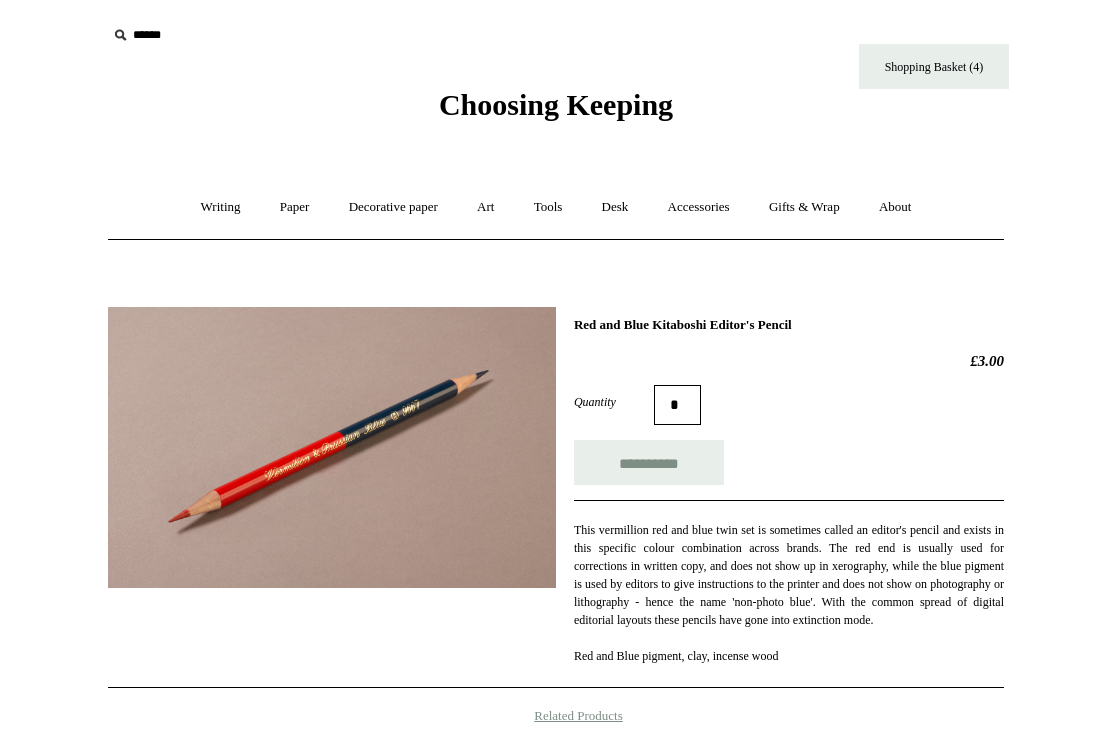 click on "Shopping Basket (4)" at bounding box center [934, 66] 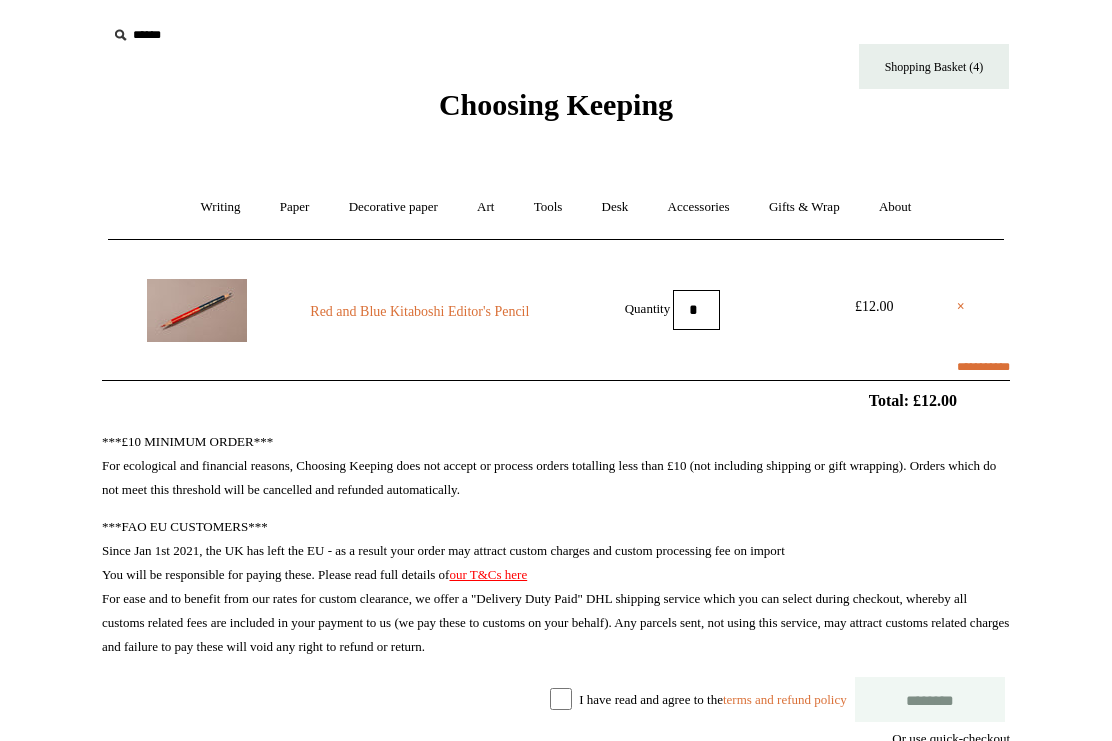 scroll, scrollTop: 0, scrollLeft: 0, axis: both 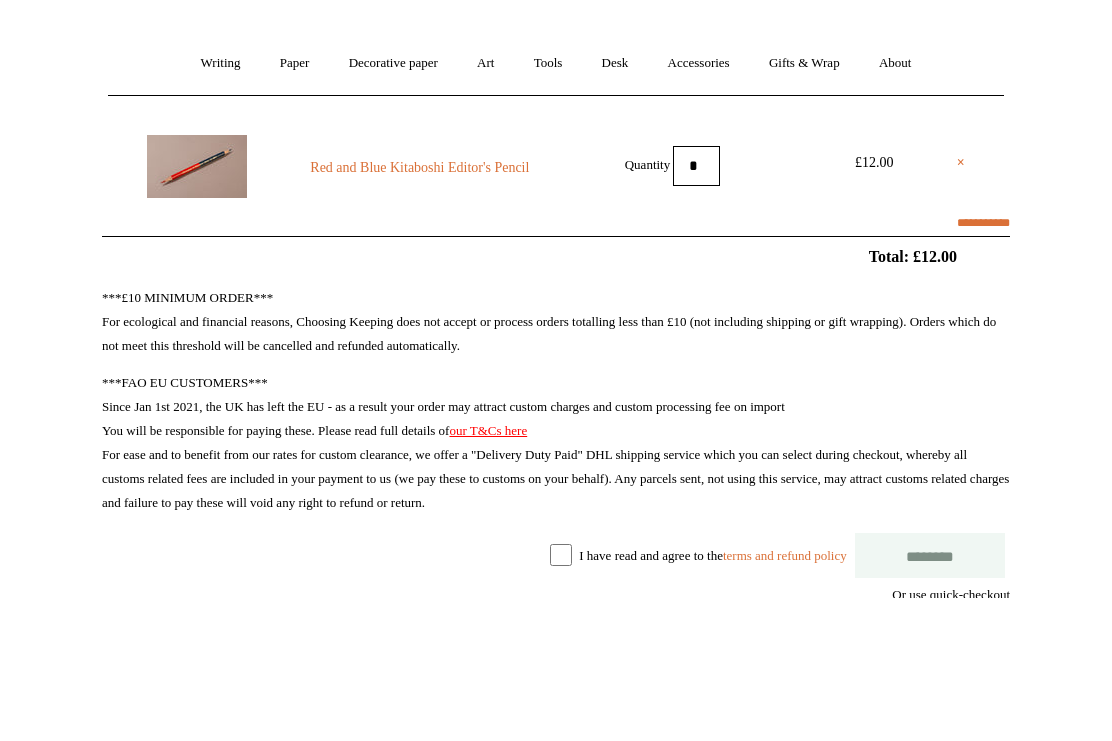 type on "*" 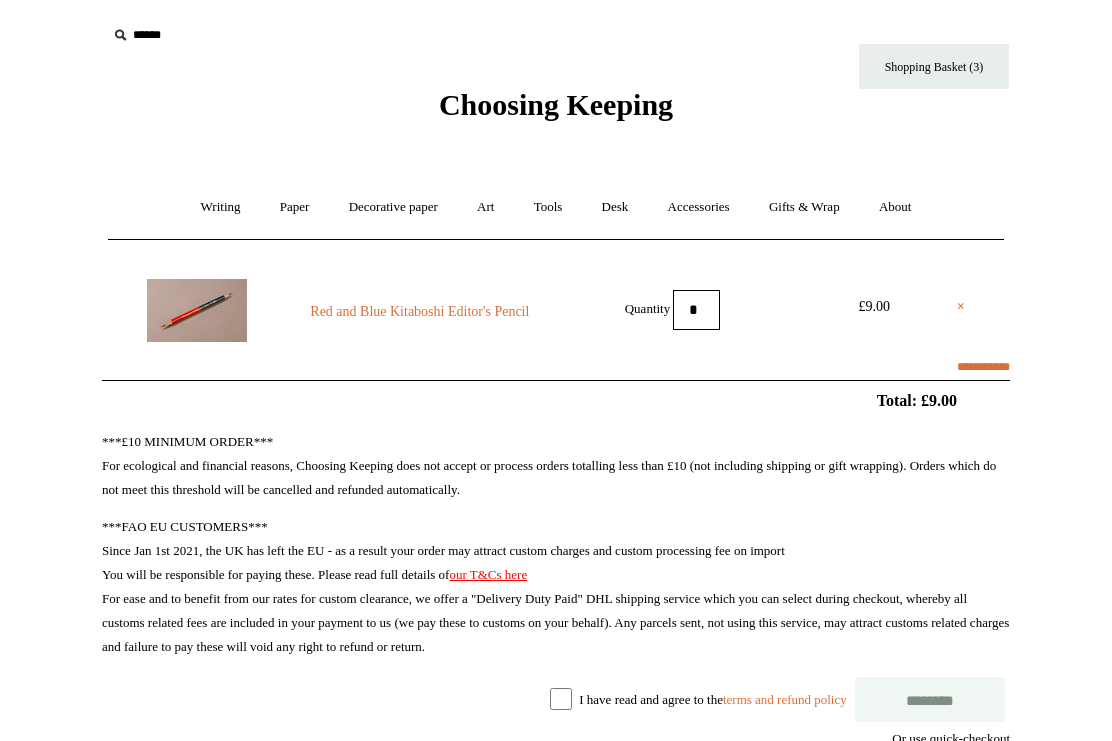 scroll, scrollTop: 0, scrollLeft: 0, axis: both 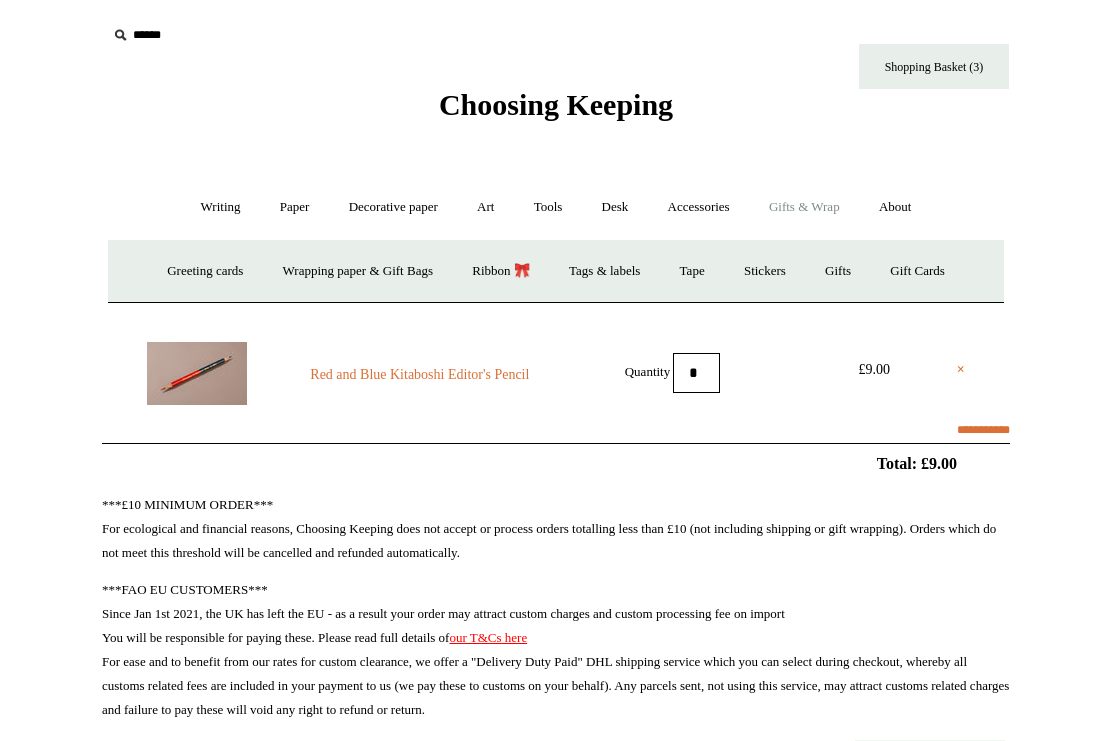click on "Tools +" at bounding box center [548, 207] 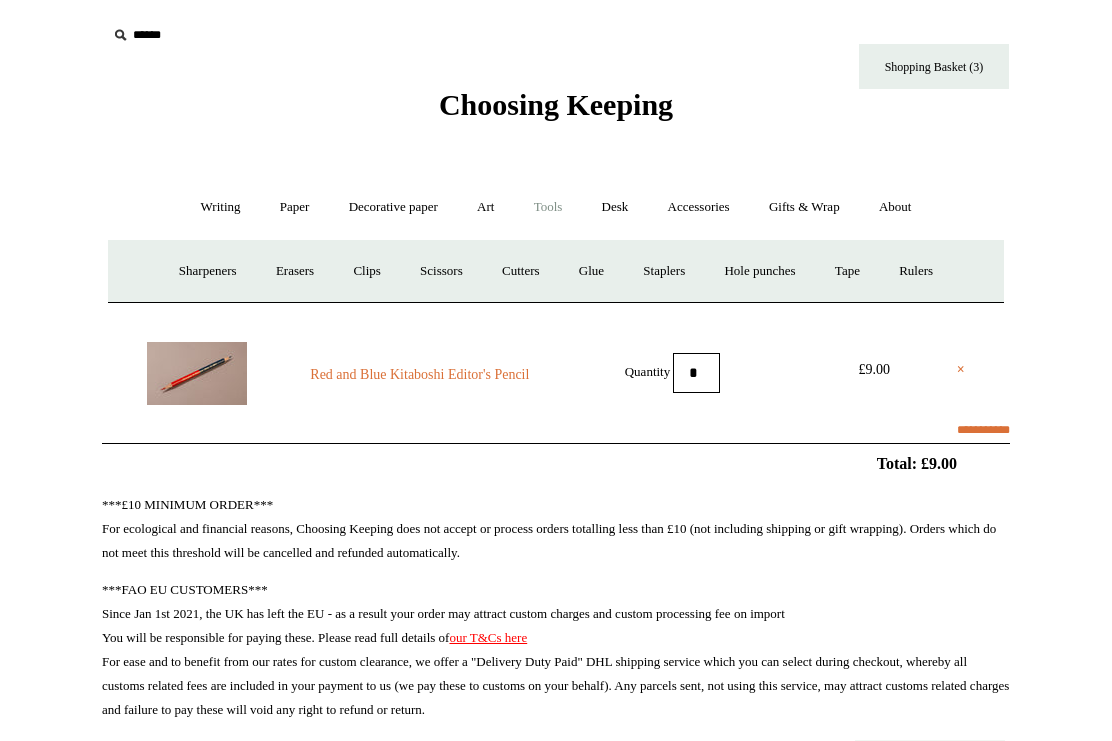 click on "Erasers" at bounding box center (295, 271) 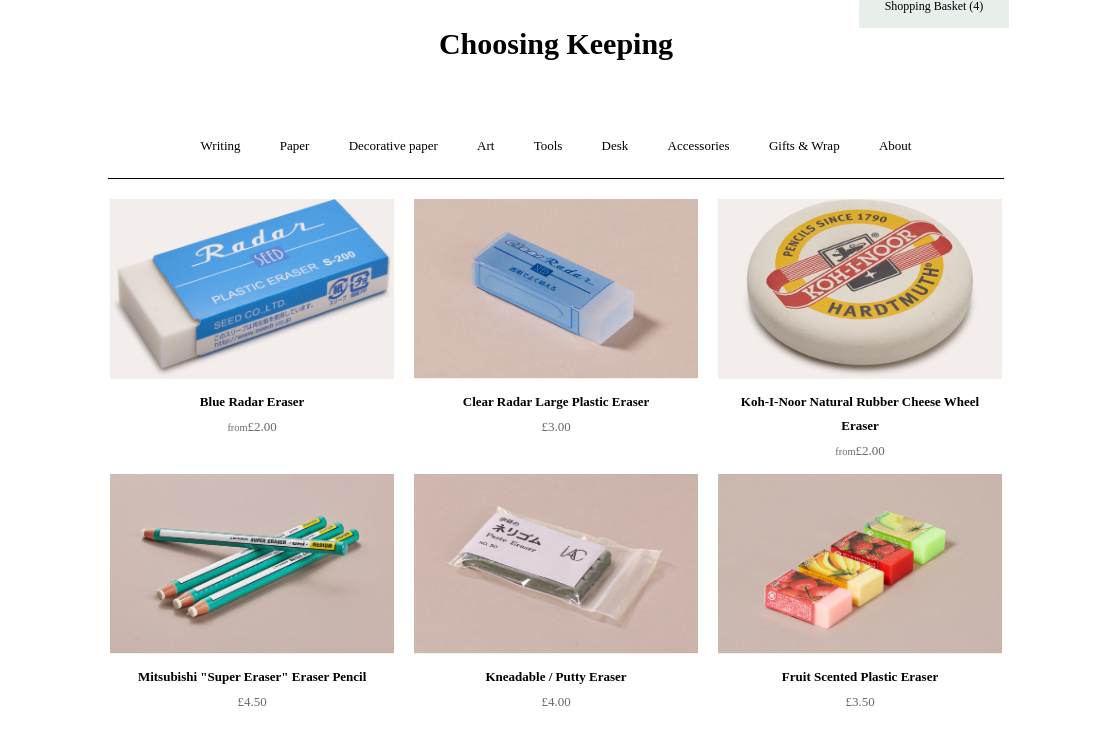 scroll, scrollTop: 0, scrollLeft: 0, axis: both 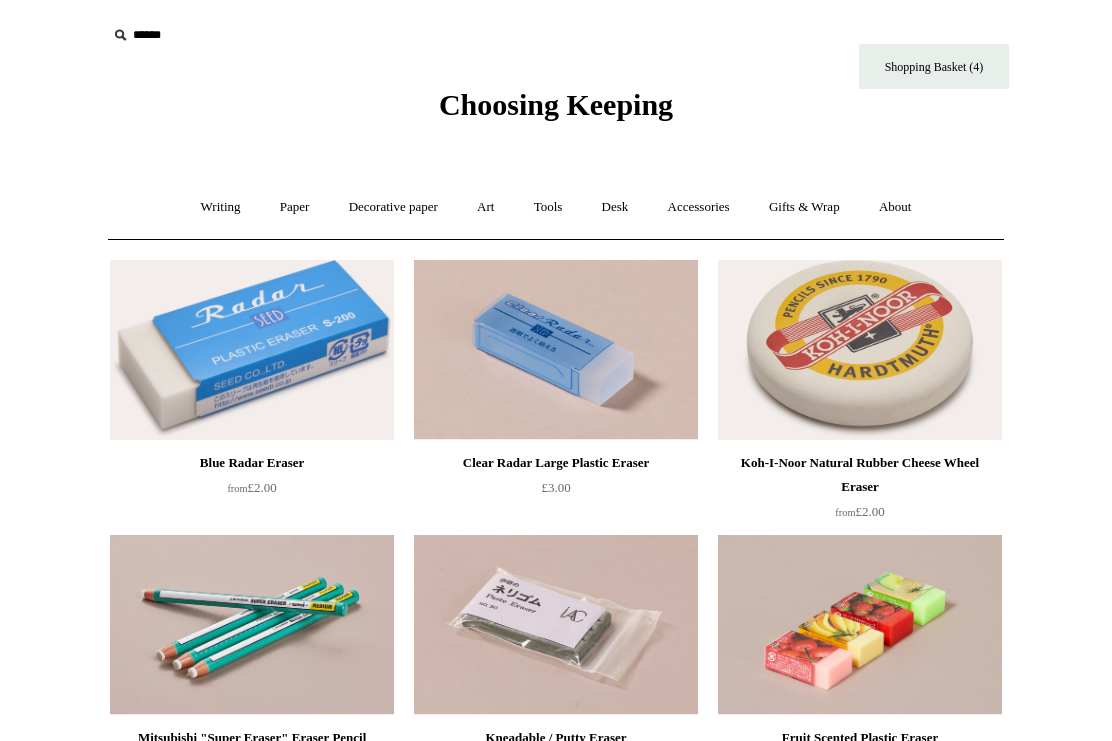 click on "Art +" at bounding box center (485, 207) 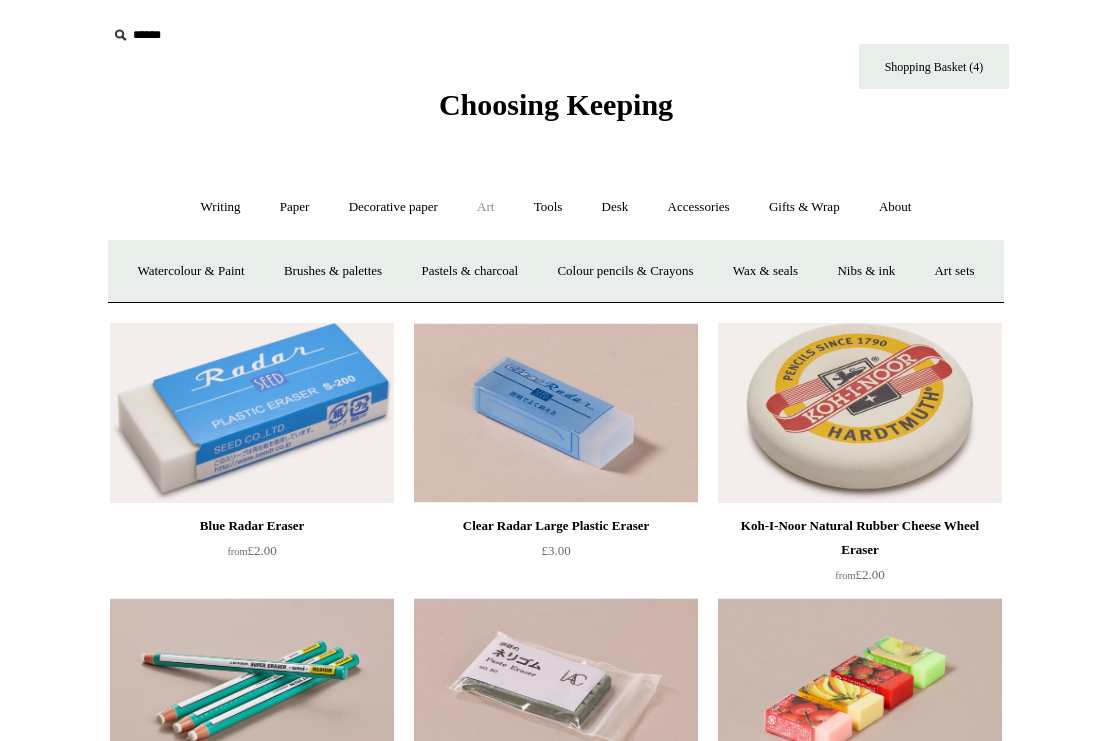 click on "Brushes & palettes" at bounding box center (333, 271) 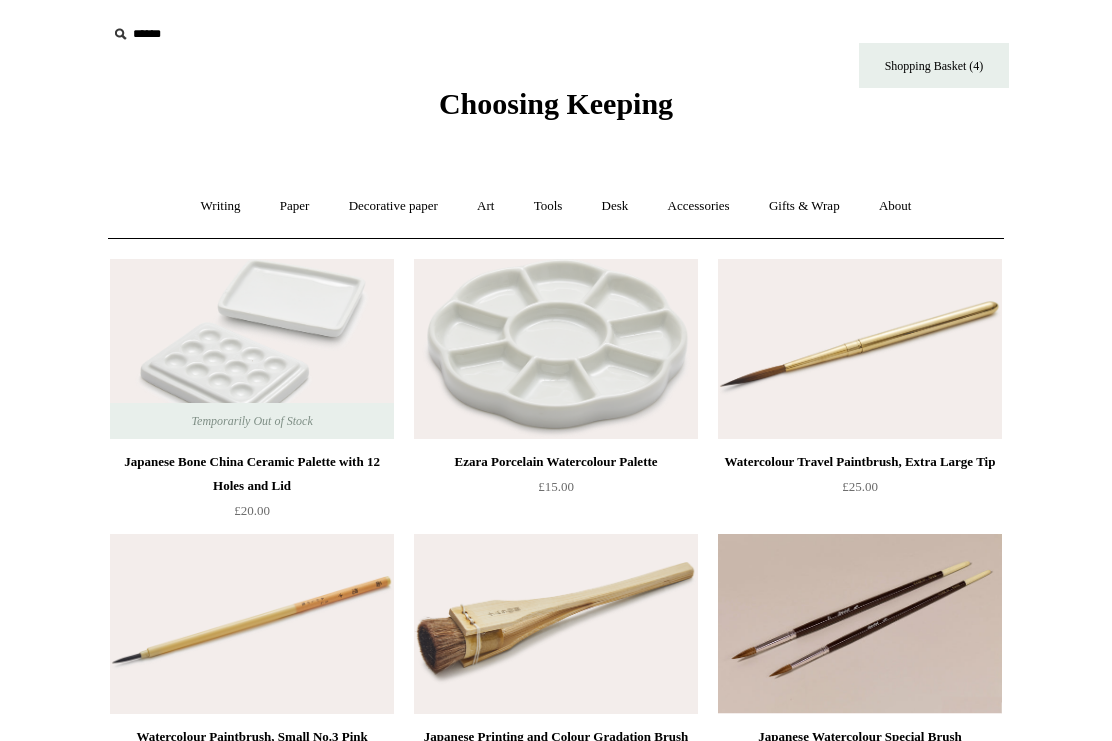 scroll, scrollTop: 46, scrollLeft: 0, axis: vertical 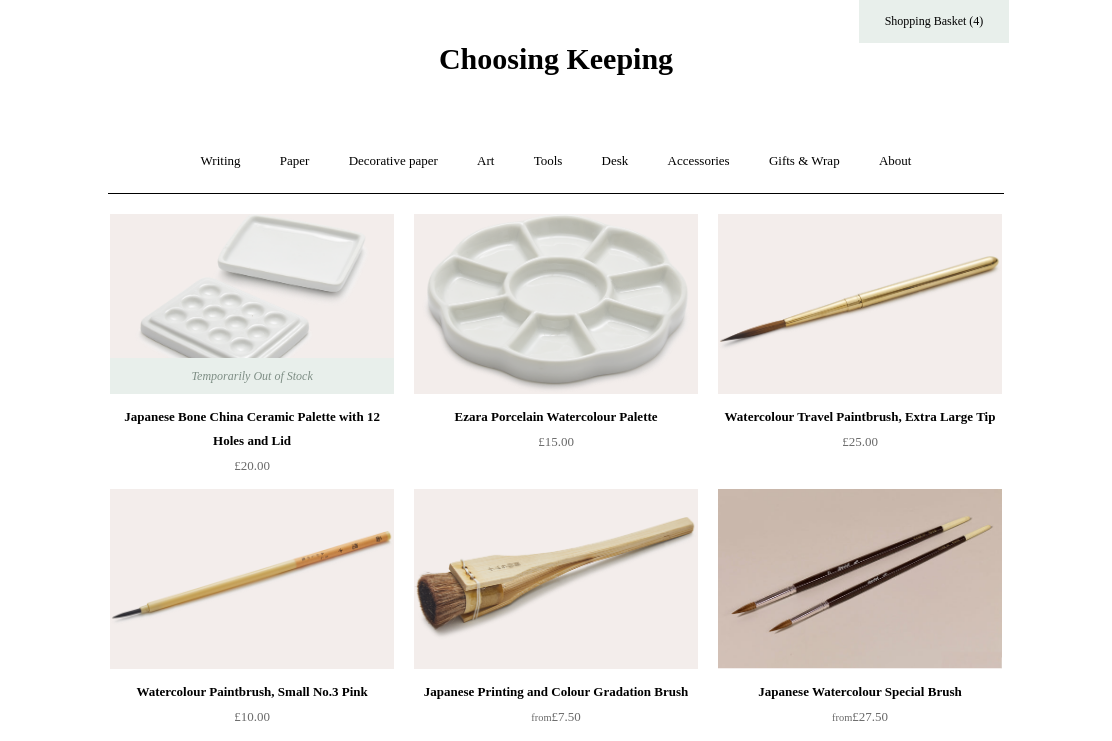 click on "Tools +" at bounding box center [548, 161] 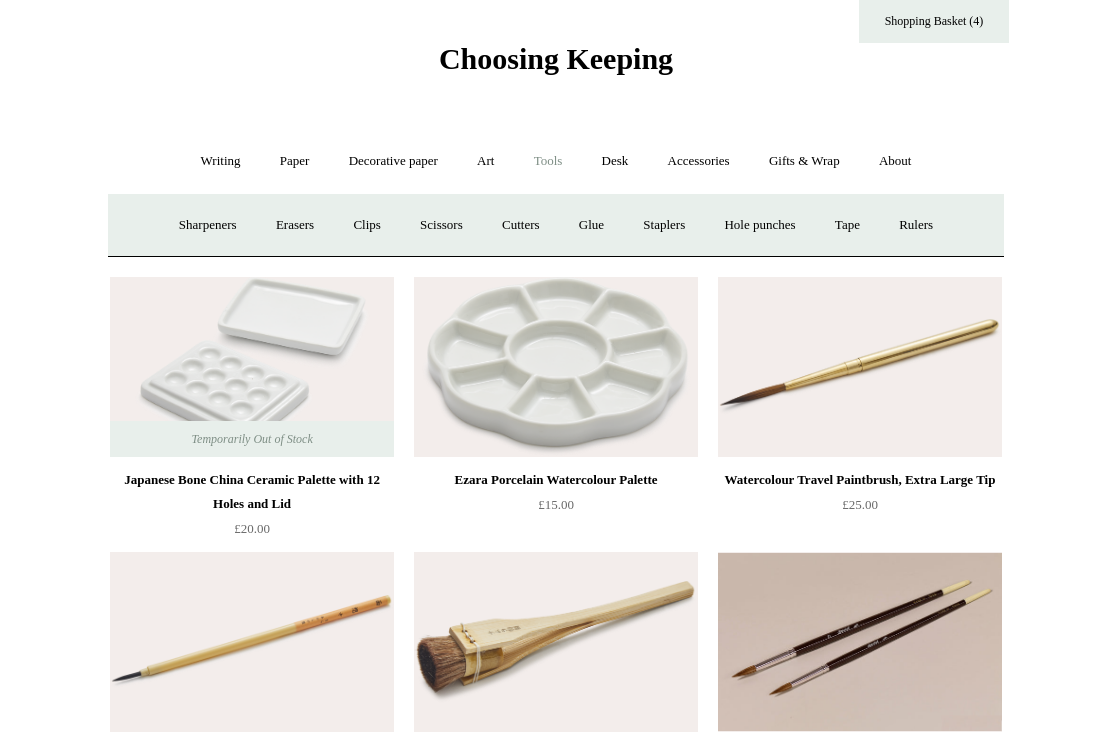 click on "Scissors" at bounding box center [441, 225] 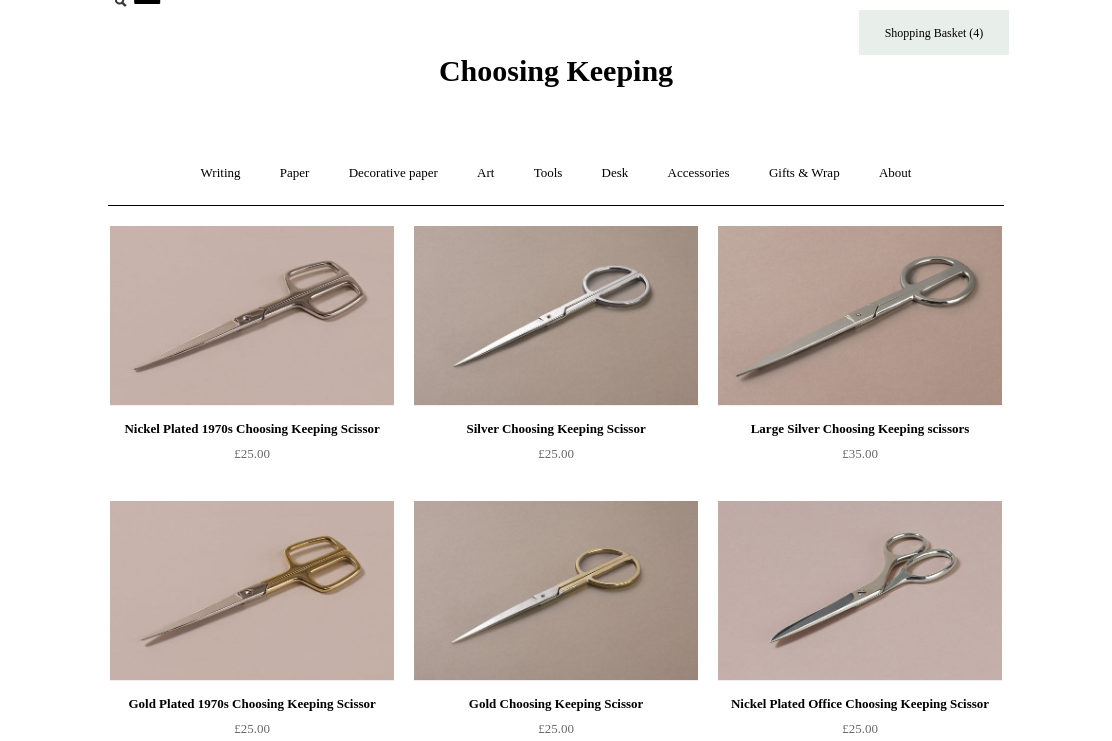 scroll, scrollTop: 0, scrollLeft: 0, axis: both 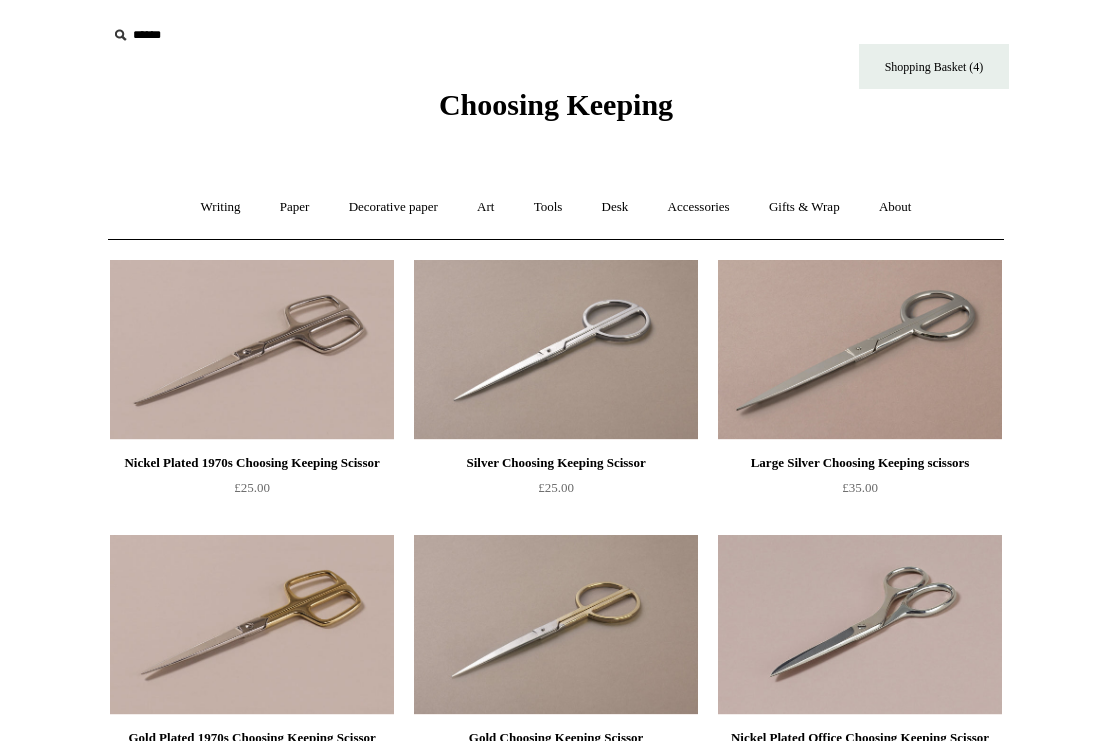 click on "Desk +" at bounding box center (615, 207) 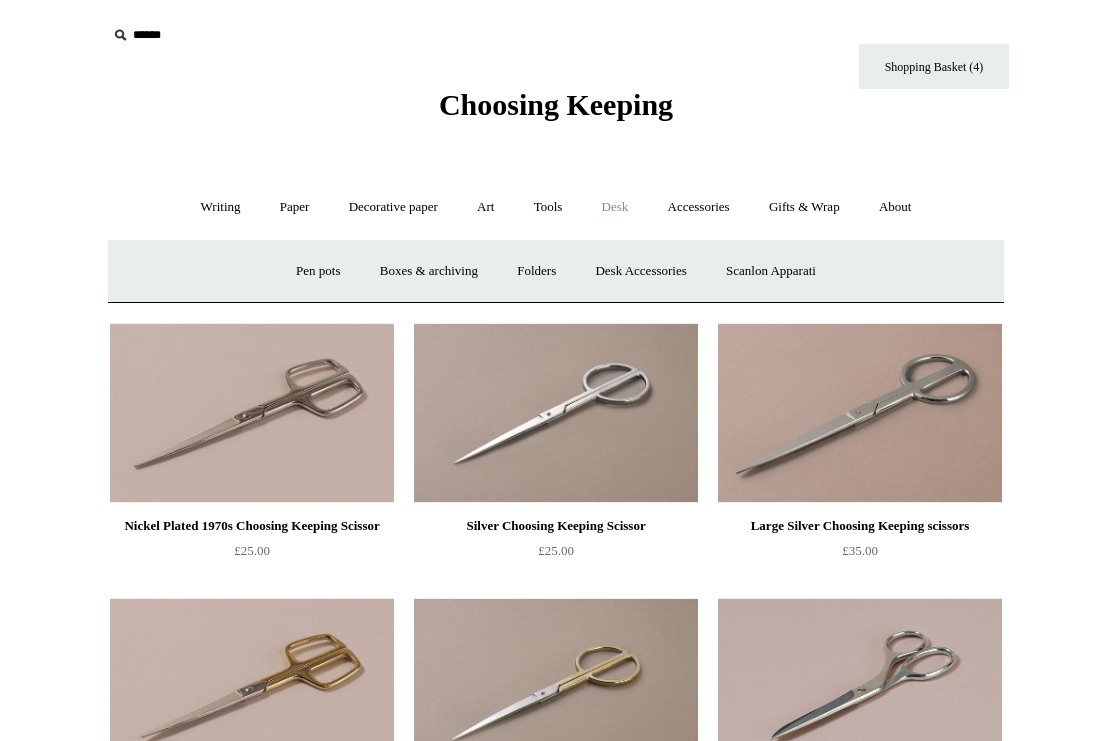 click on "Pen pots" at bounding box center (318, 271) 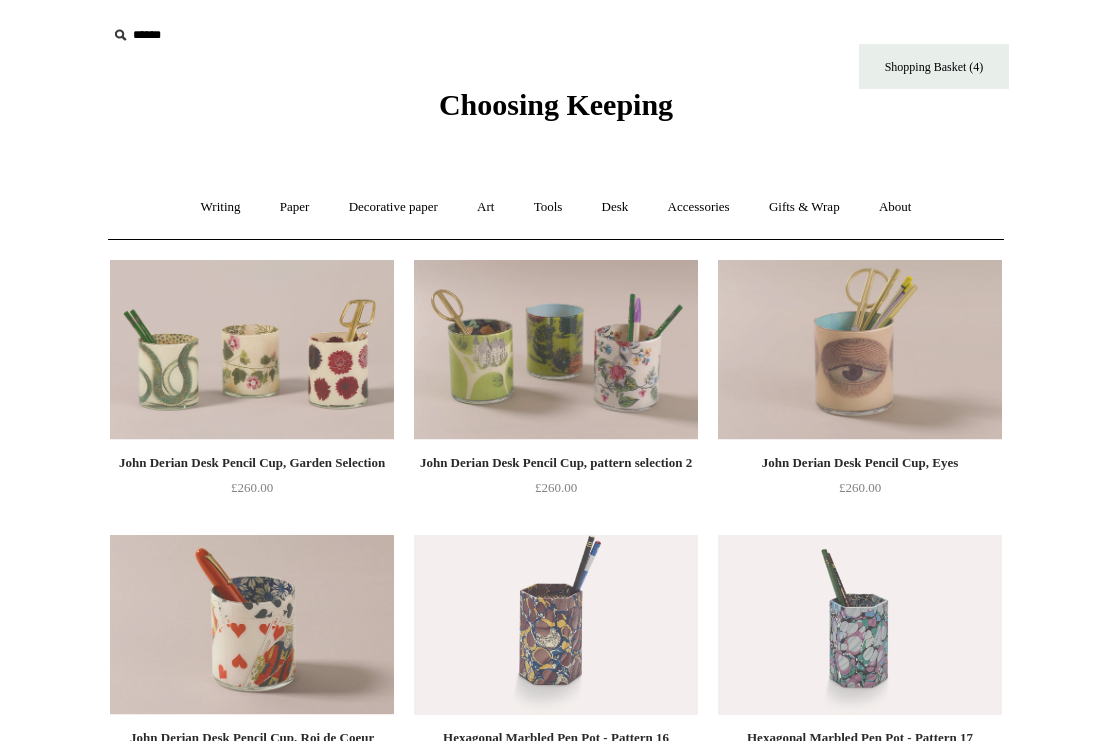 scroll, scrollTop: 0, scrollLeft: 0, axis: both 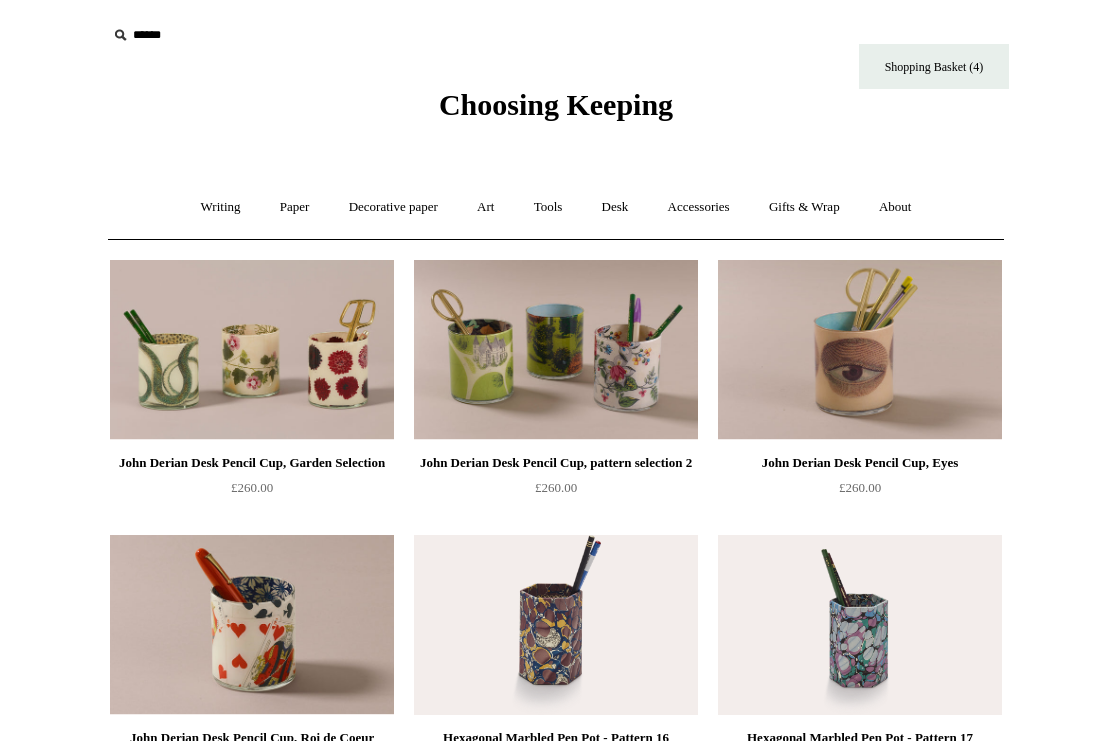 click on "Desk +" at bounding box center (615, 207) 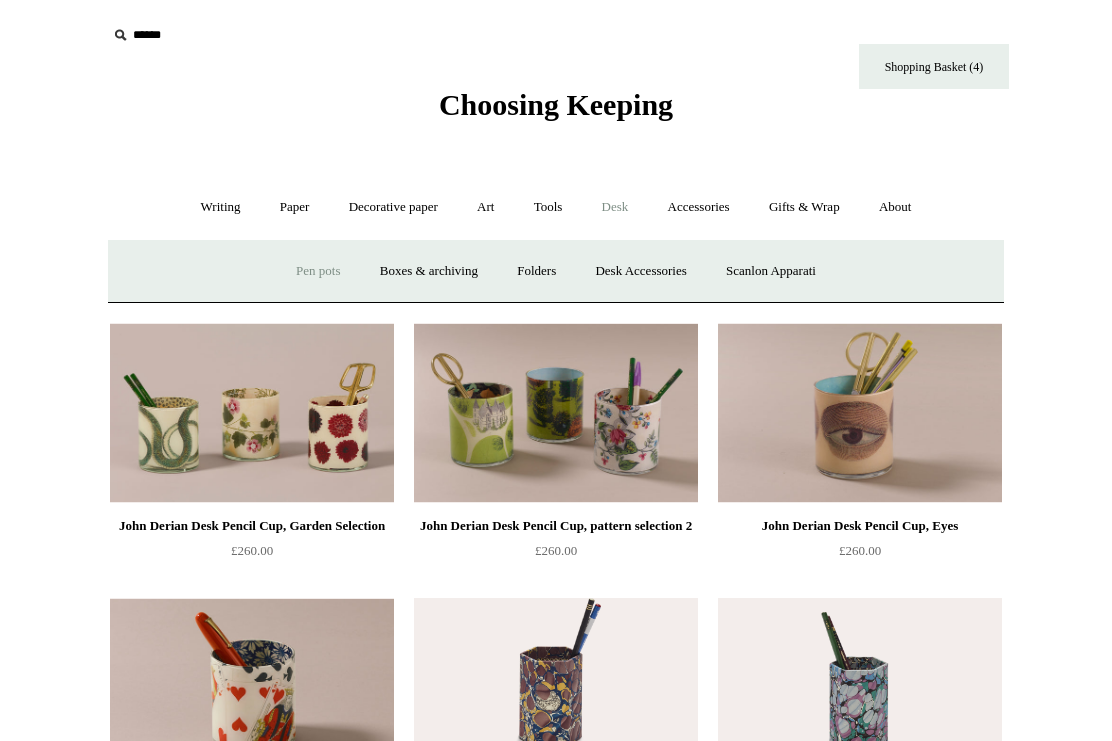click on "Tools +" at bounding box center (548, 207) 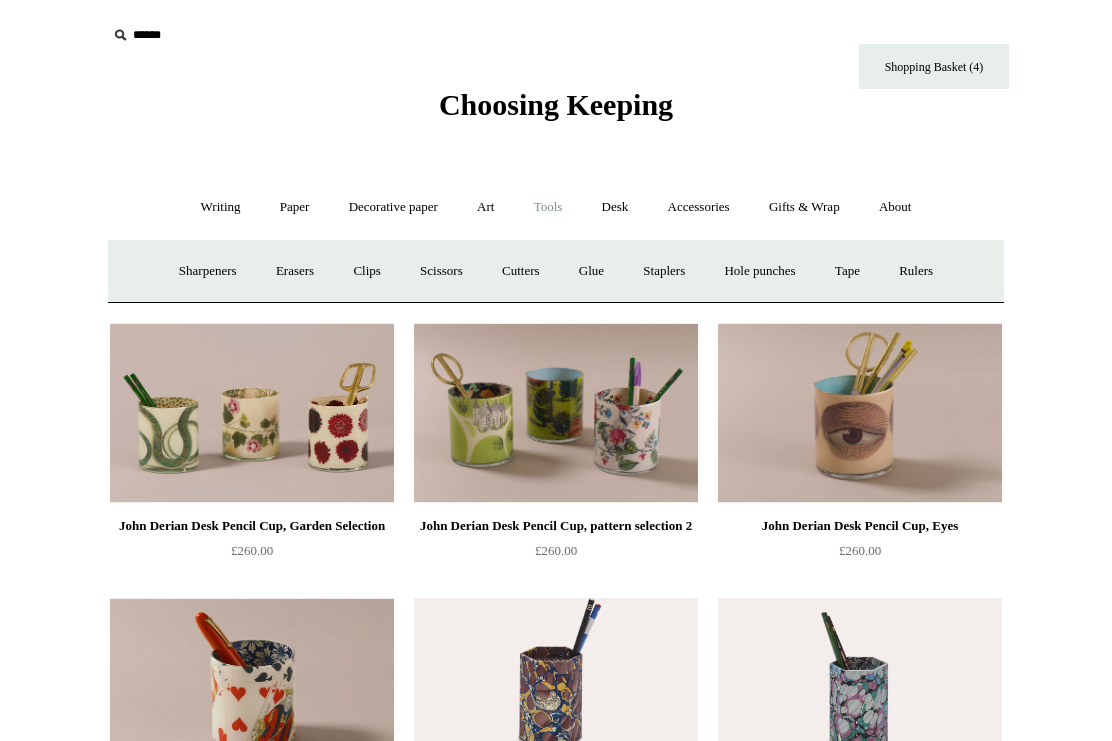 click on "Sharpeners" at bounding box center [208, 271] 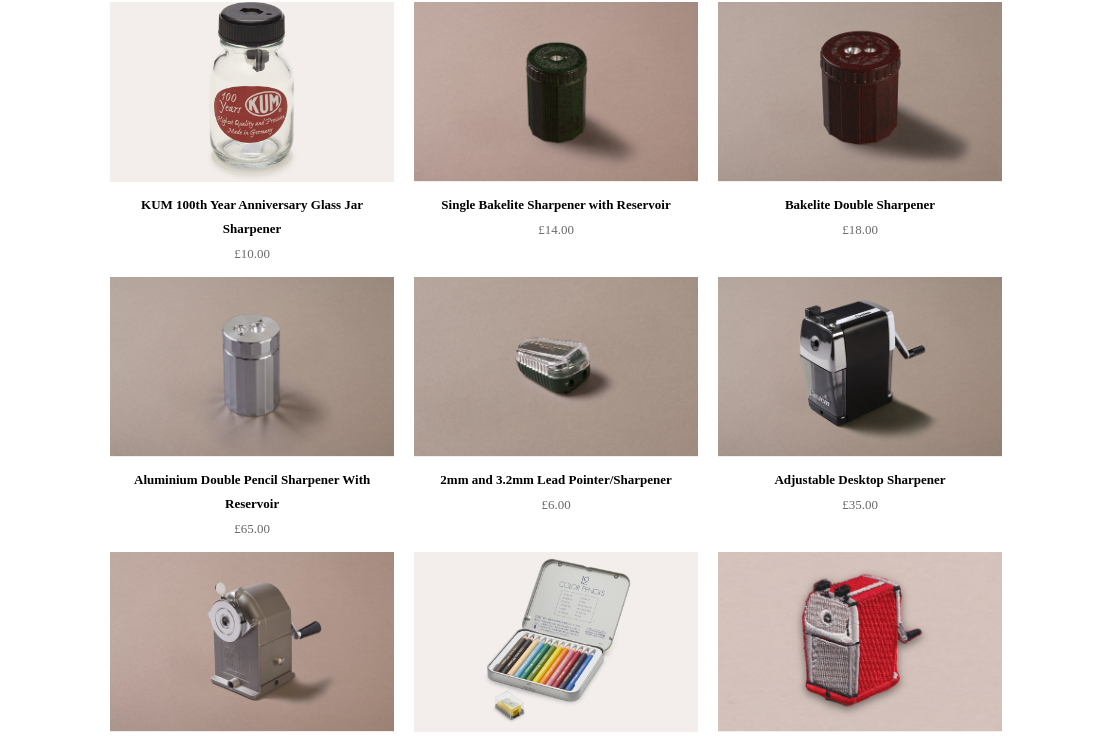 scroll, scrollTop: 807, scrollLeft: 0, axis: vertical 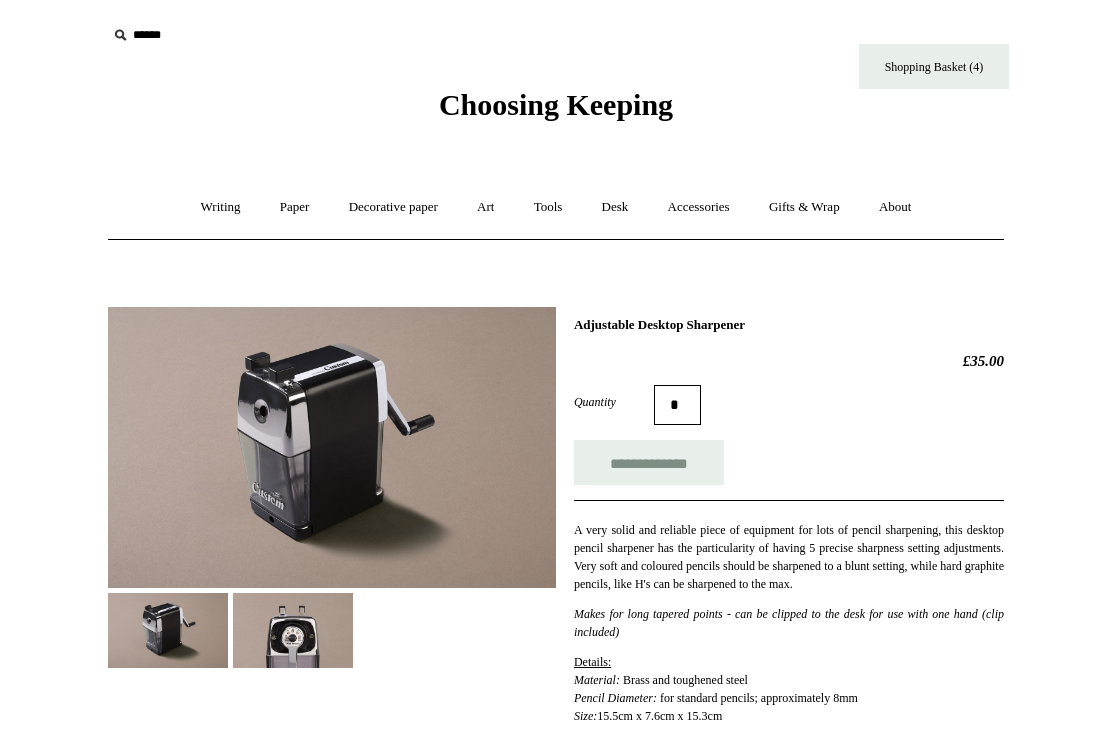 click at bounding box center [293, 630] 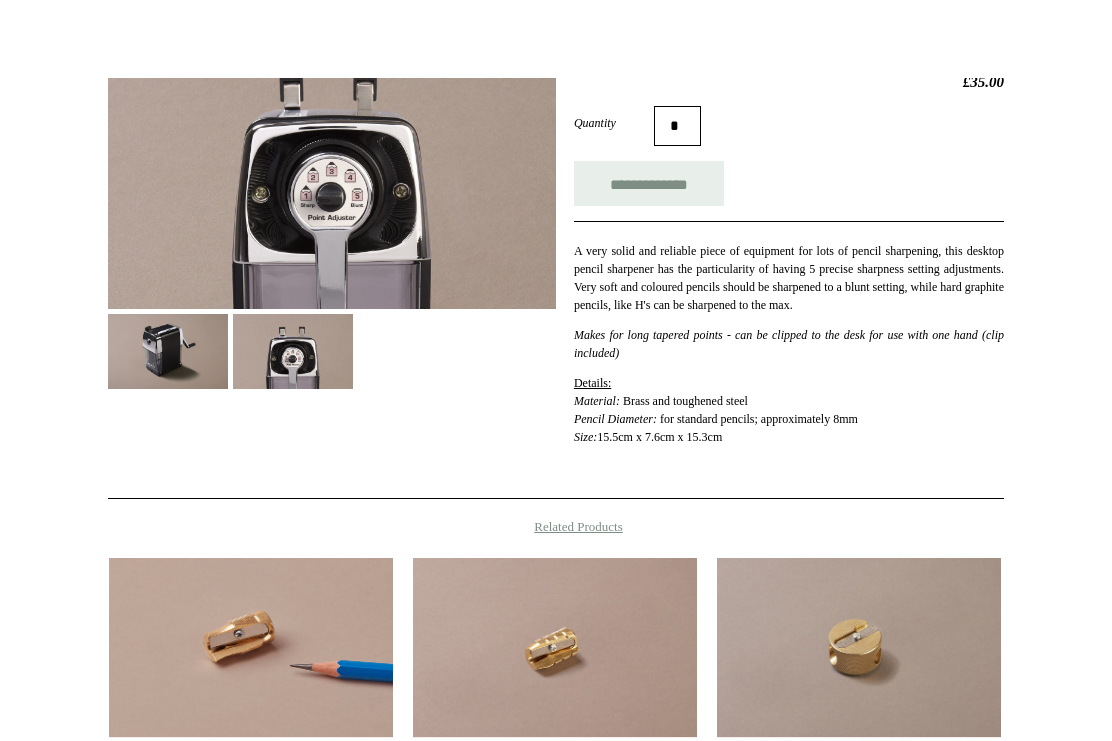 scroll, scrollTop: 0, scrollLeft: 0, axis: both 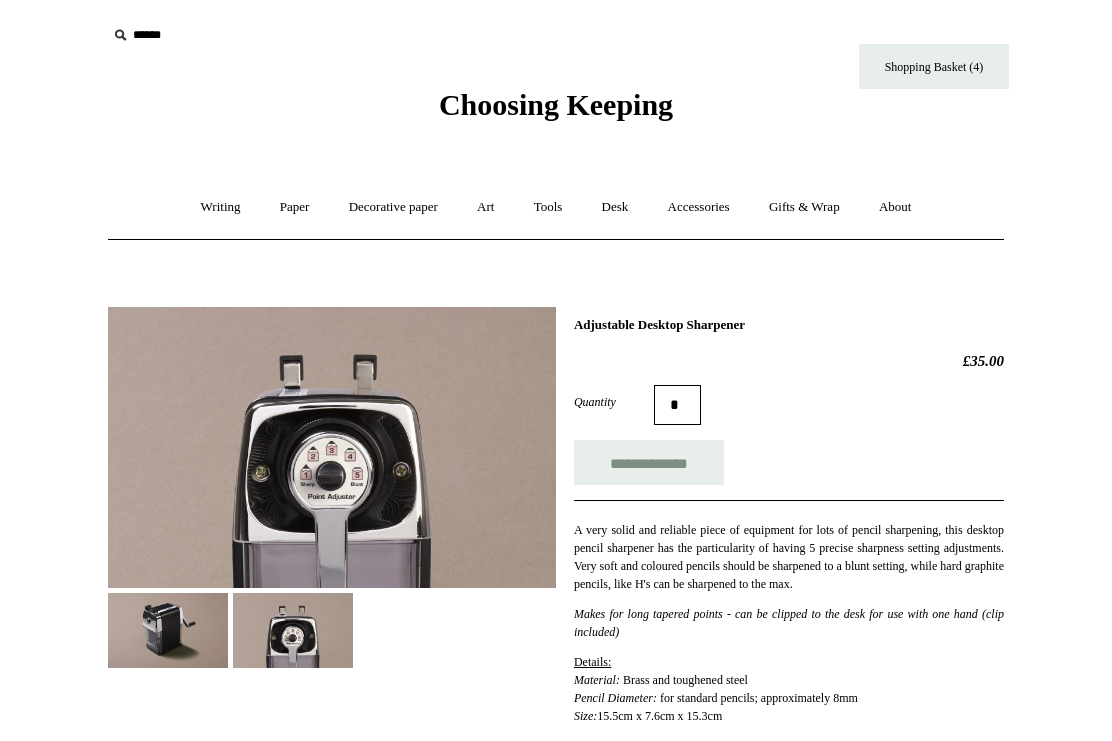 click on "**********" at bounding box center (649, 462) 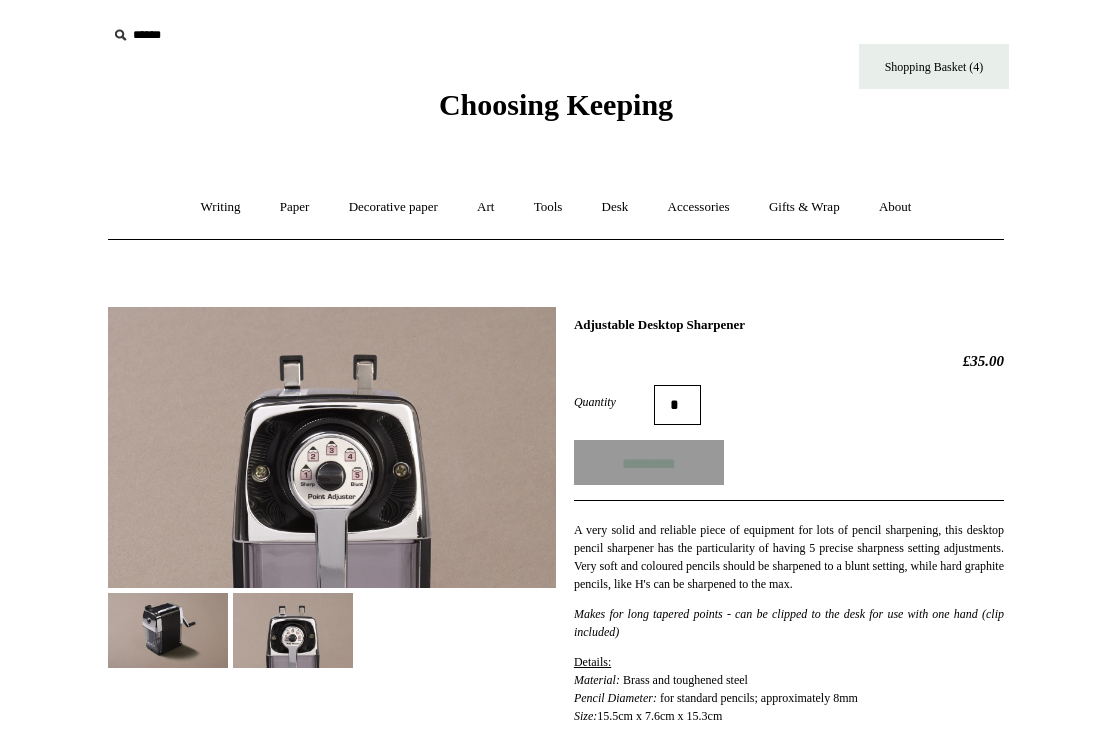 type on "**********" 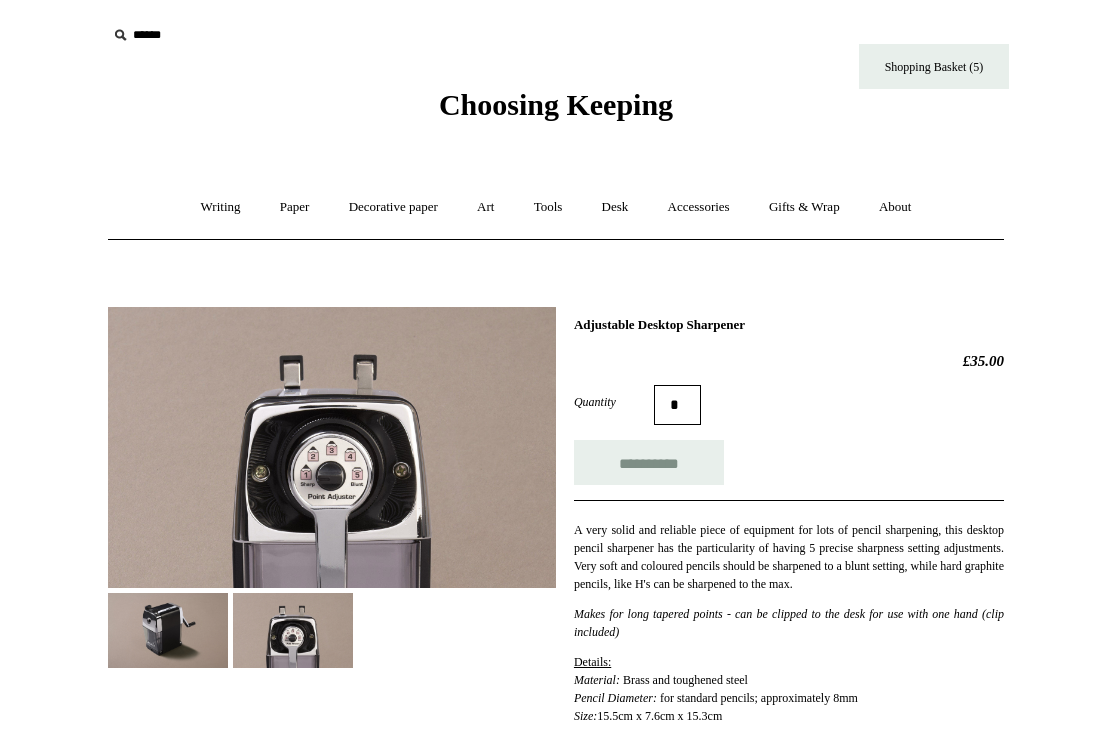 click on "Shopping Basket (5)" at bounding box center (934, 66) 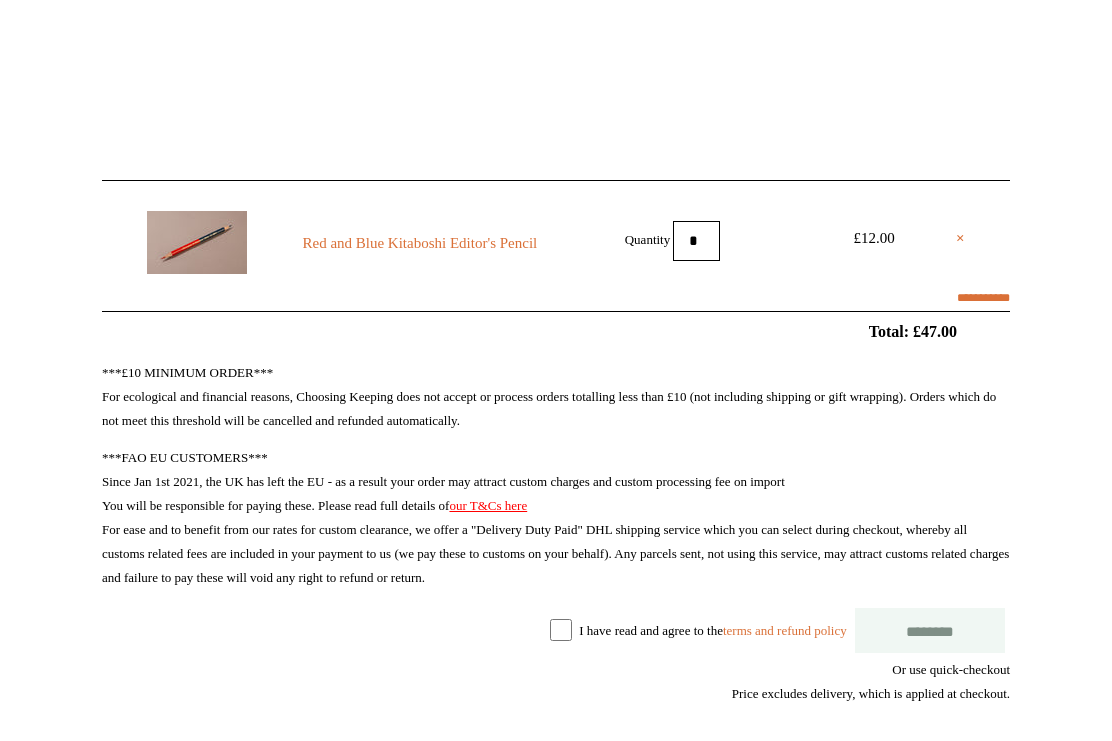 scroll, scrollTop: 134, scrollLeft: 0, axis: vertical 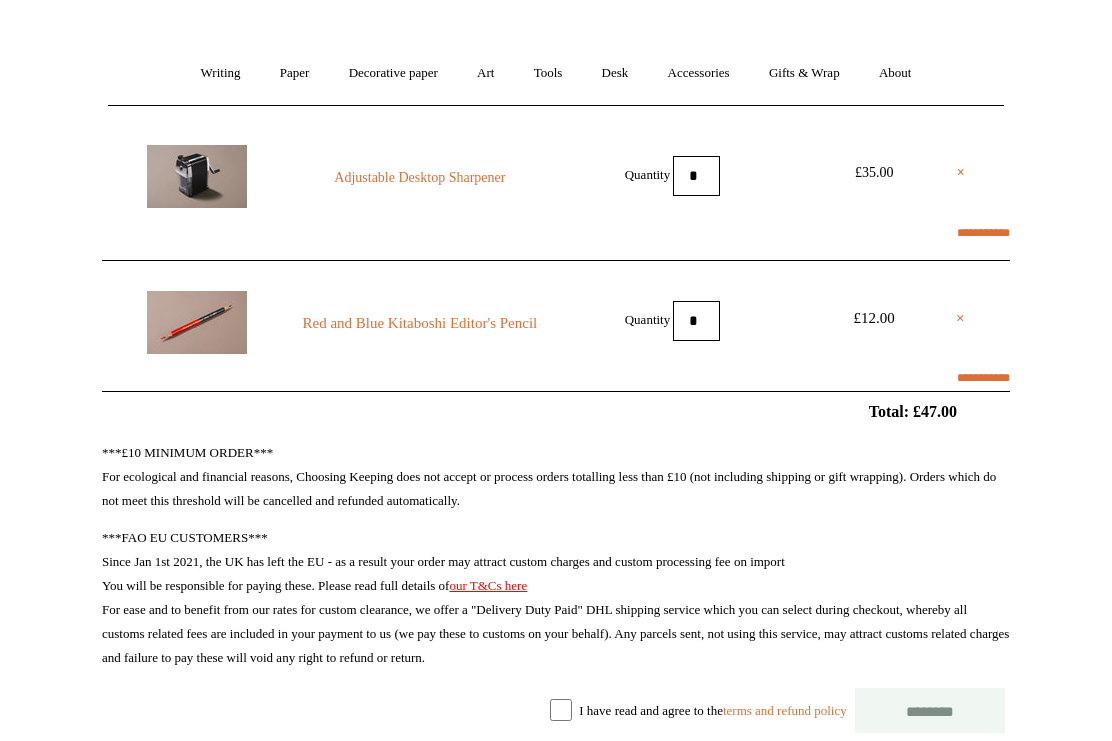 select on "*******" 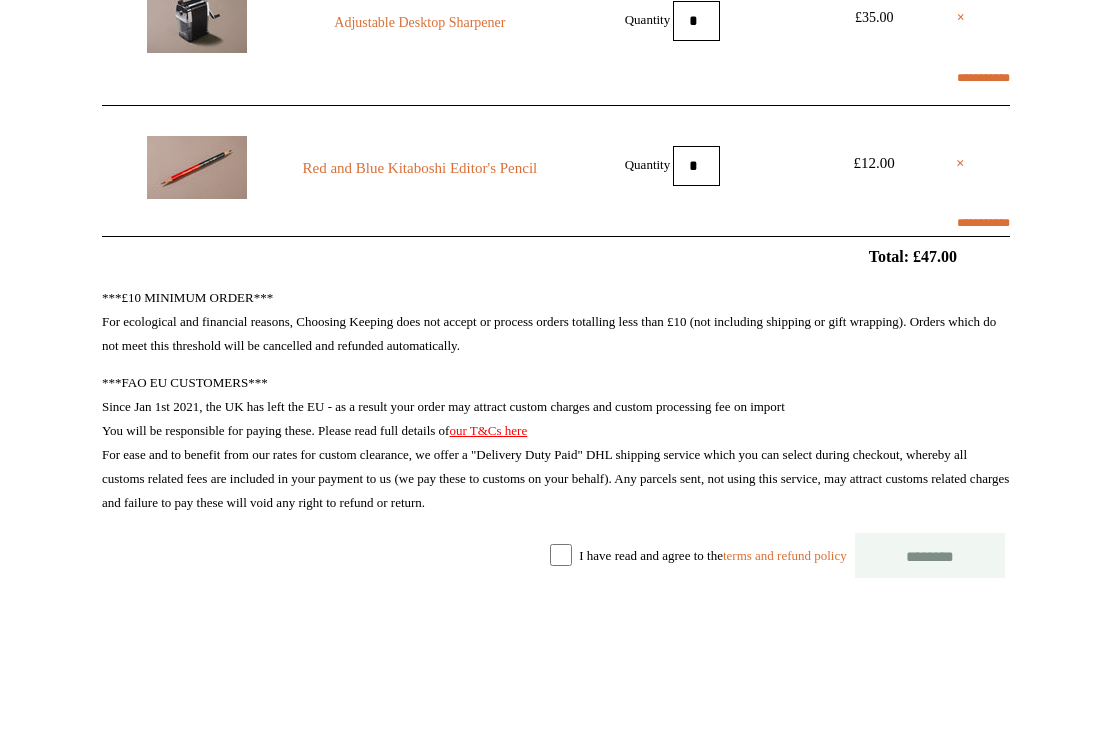 type on "*" 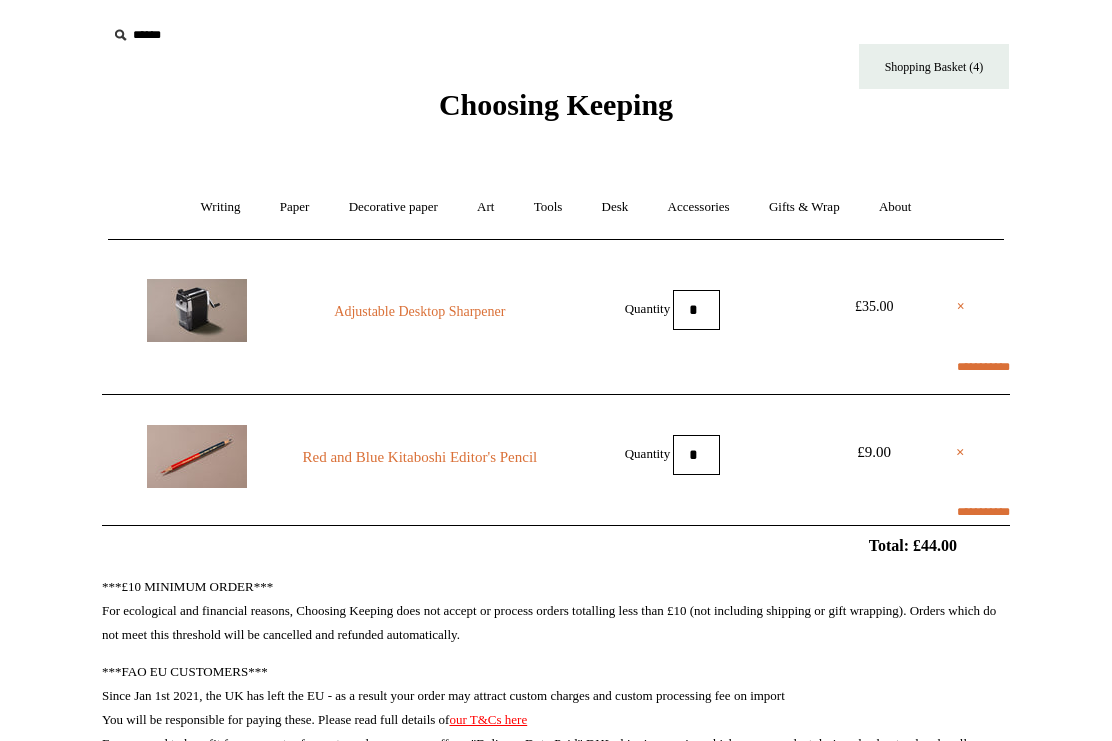 scroll, scrollTop: 0, scrollLeft: 0, axis: both 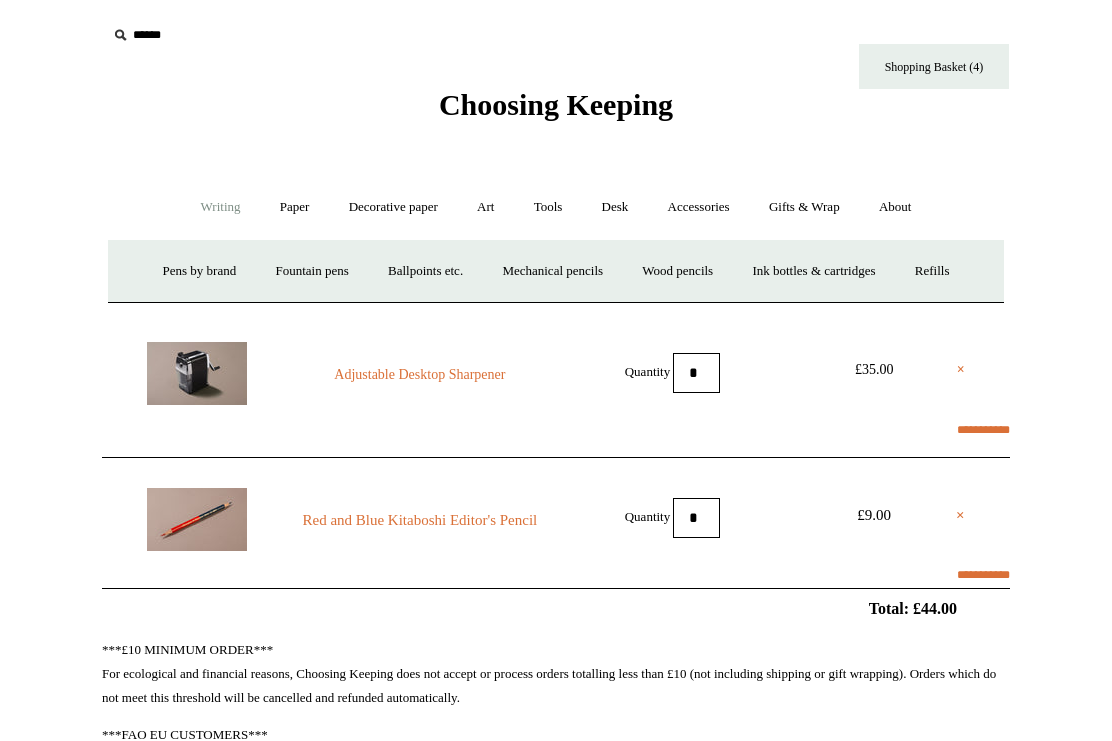 click on "Wood pencils +" at bounding box center (677, 271) 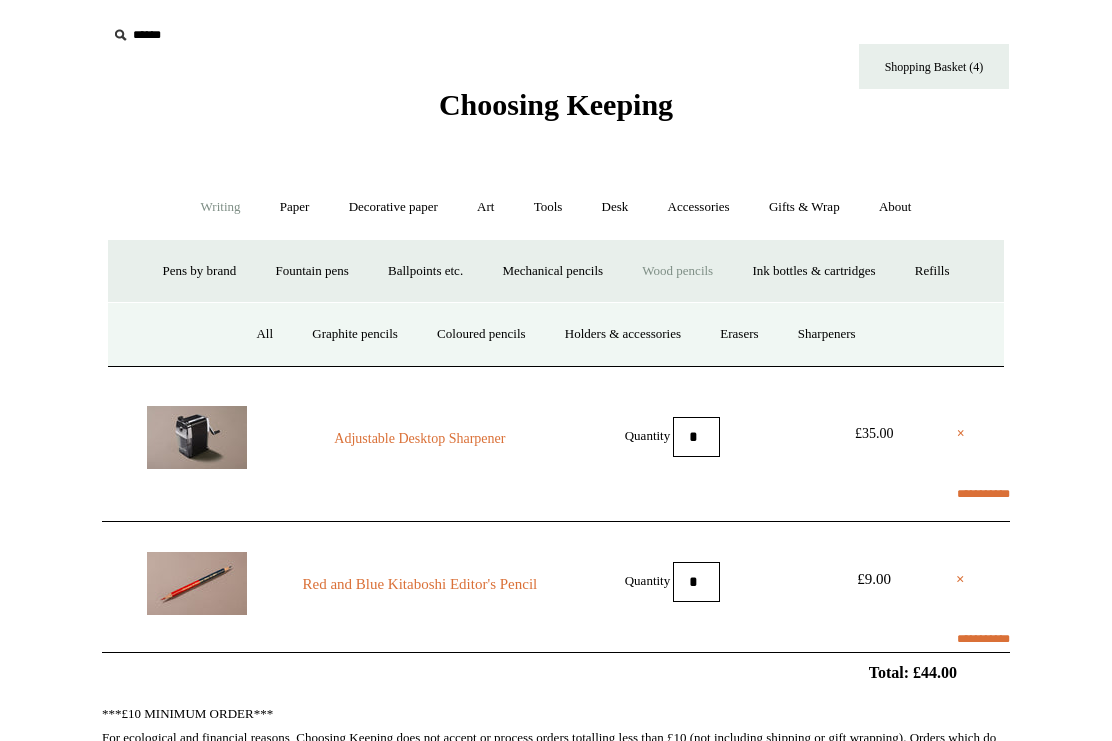 click on "Graphite pencils" at bounding box center [355, 334] 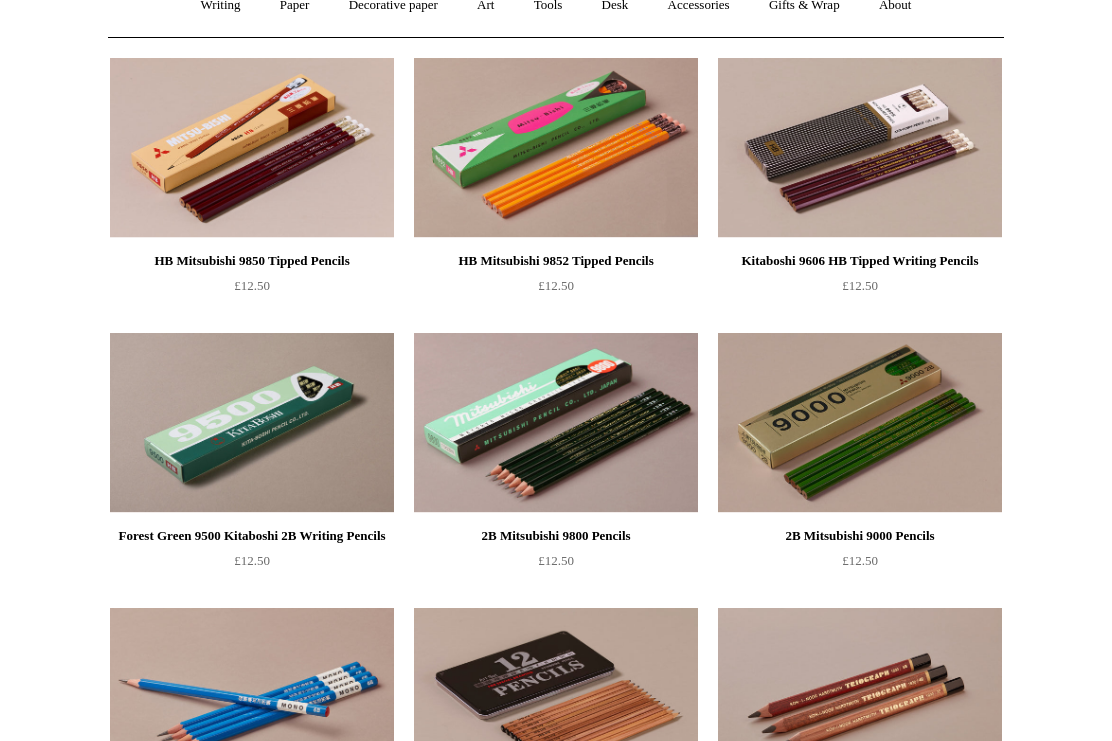 scroll, scrollTop: 123, scrollLeft: 0, axis: vertical 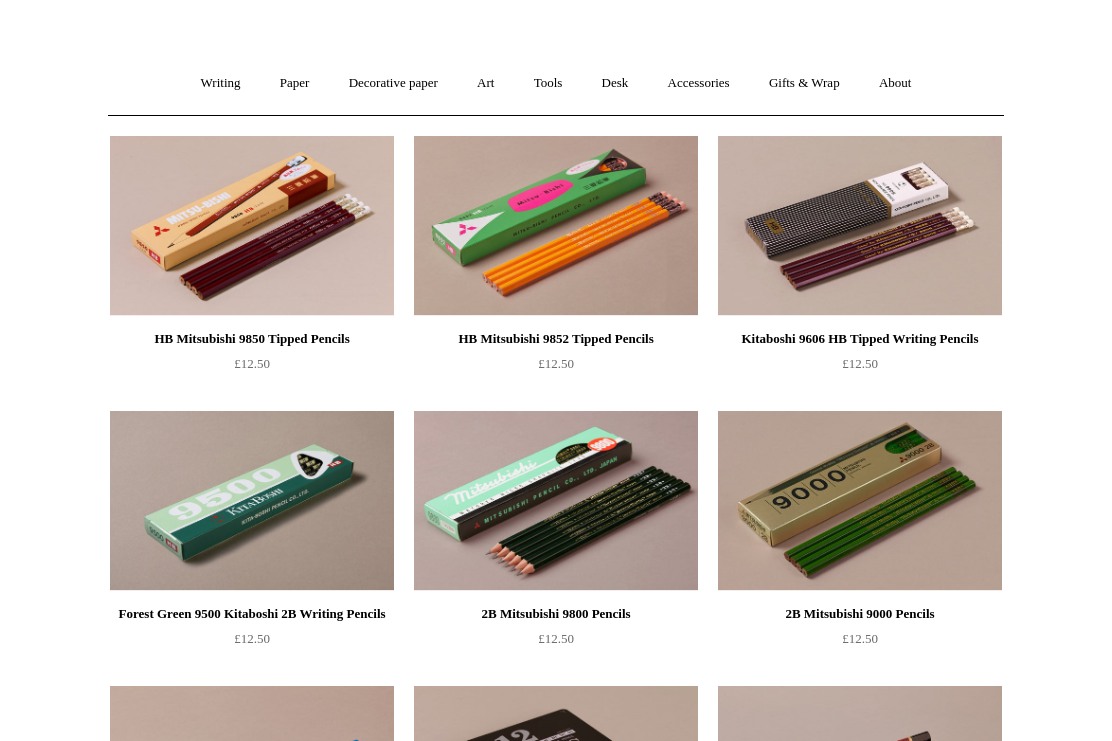 click at bounding box center (860, 227) 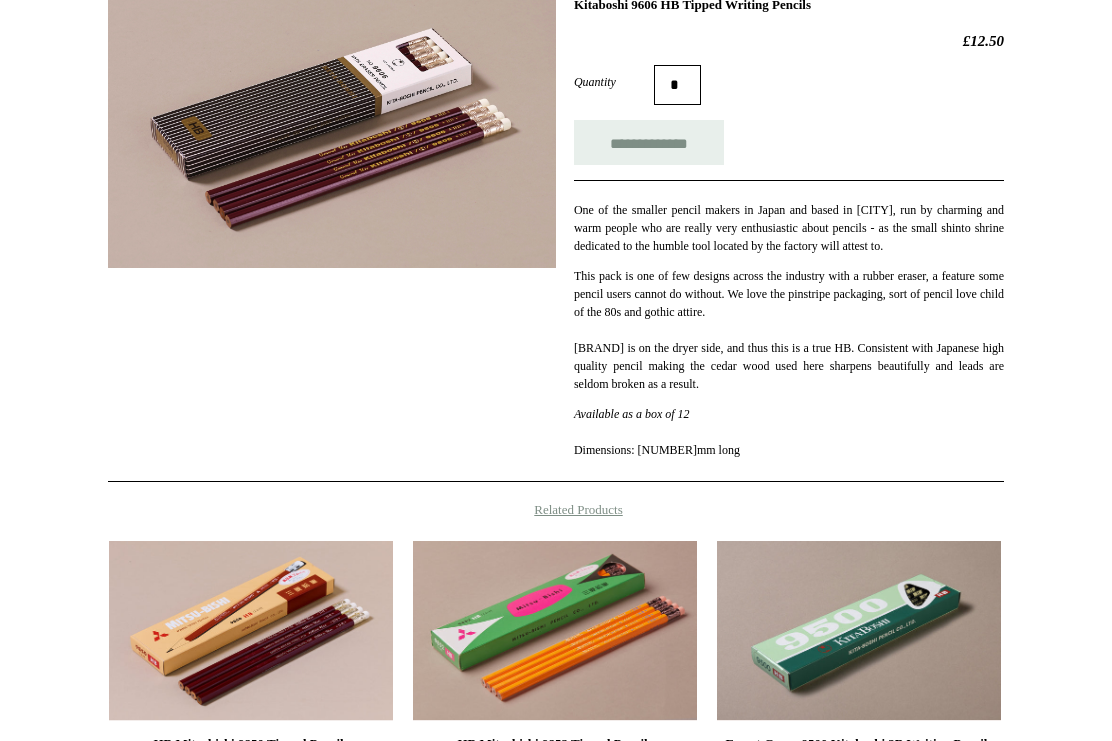 scroll, scrollTop: 320, scrollLeft: 0, axis: vertical 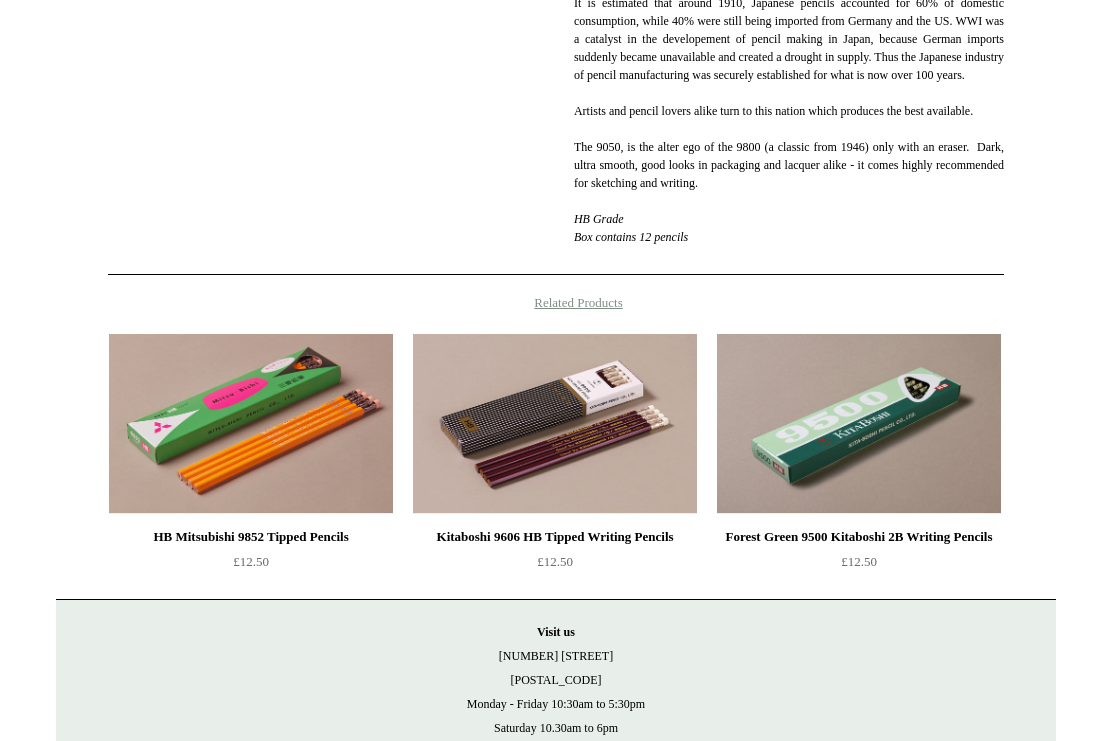 click at bounding box center [859, 424] 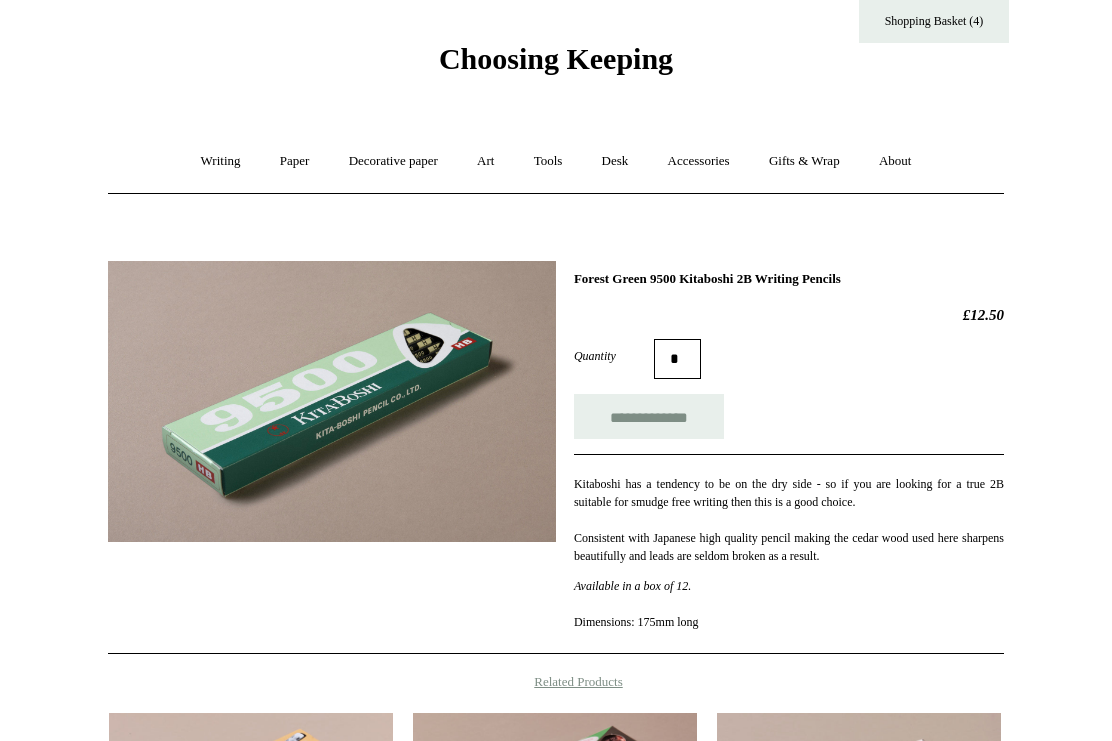 scroll, scrollTop: 0, scrollLeft: 0, axis: both 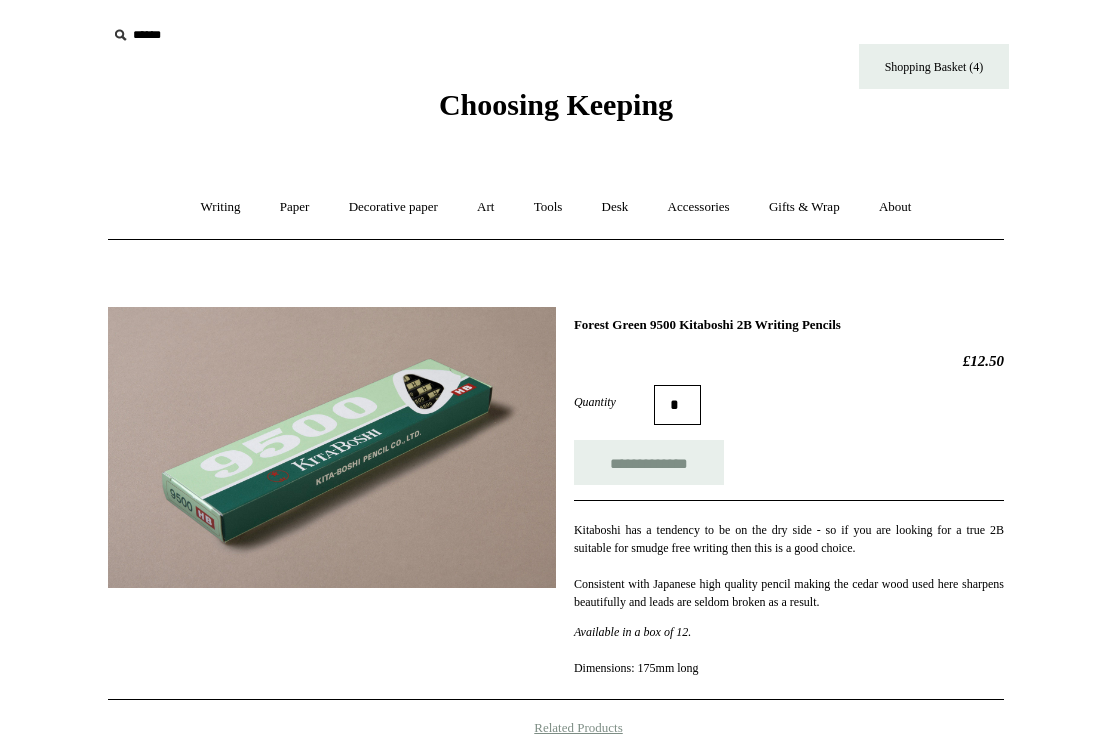 click on "Shopping Basket (4)" at bounding box center (934, 66) 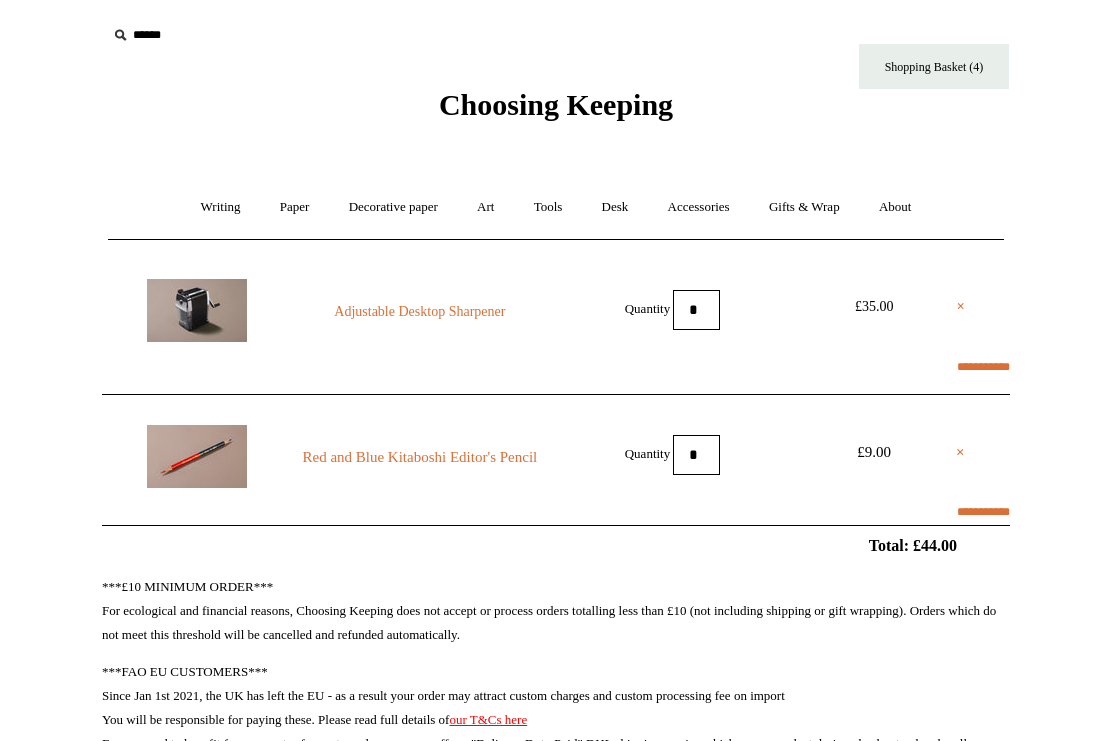 scroll, scrollTop: 0, scrollLeft: 0, axis: both 